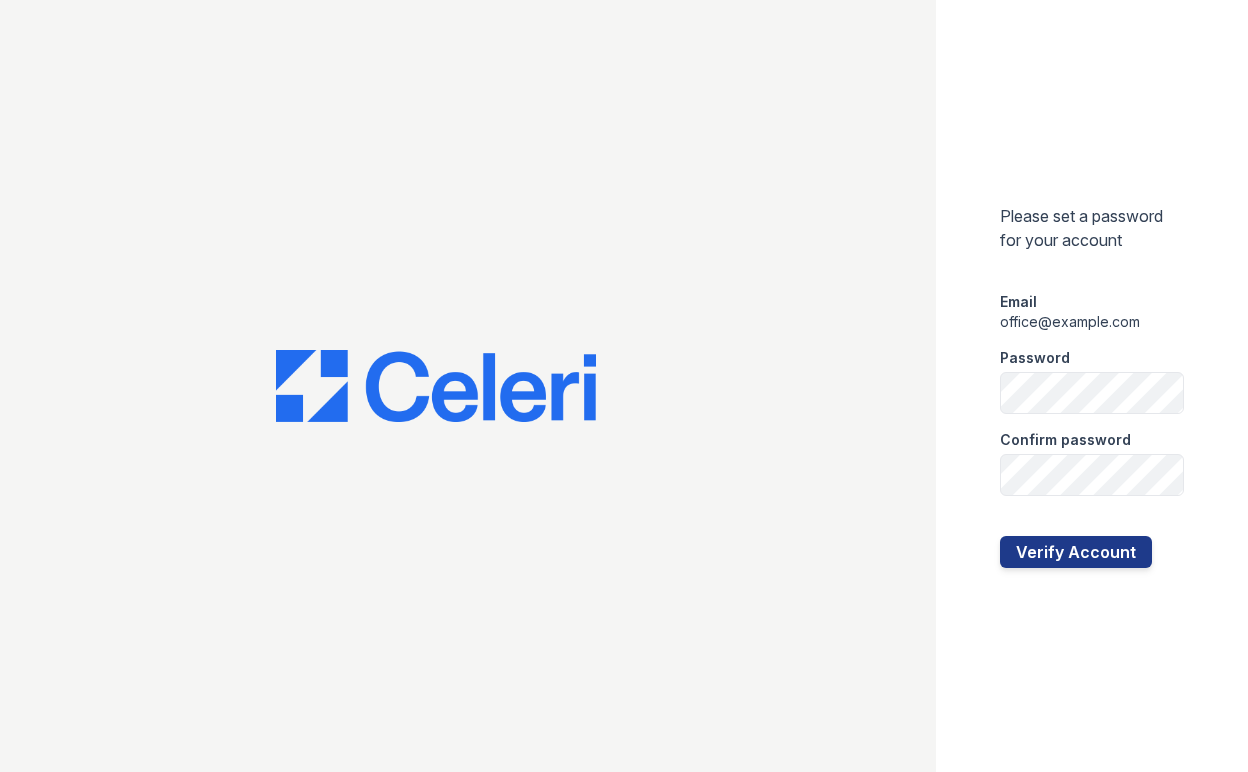 scroll, scrollTop: 0, scrollLeft: 0, axis: both 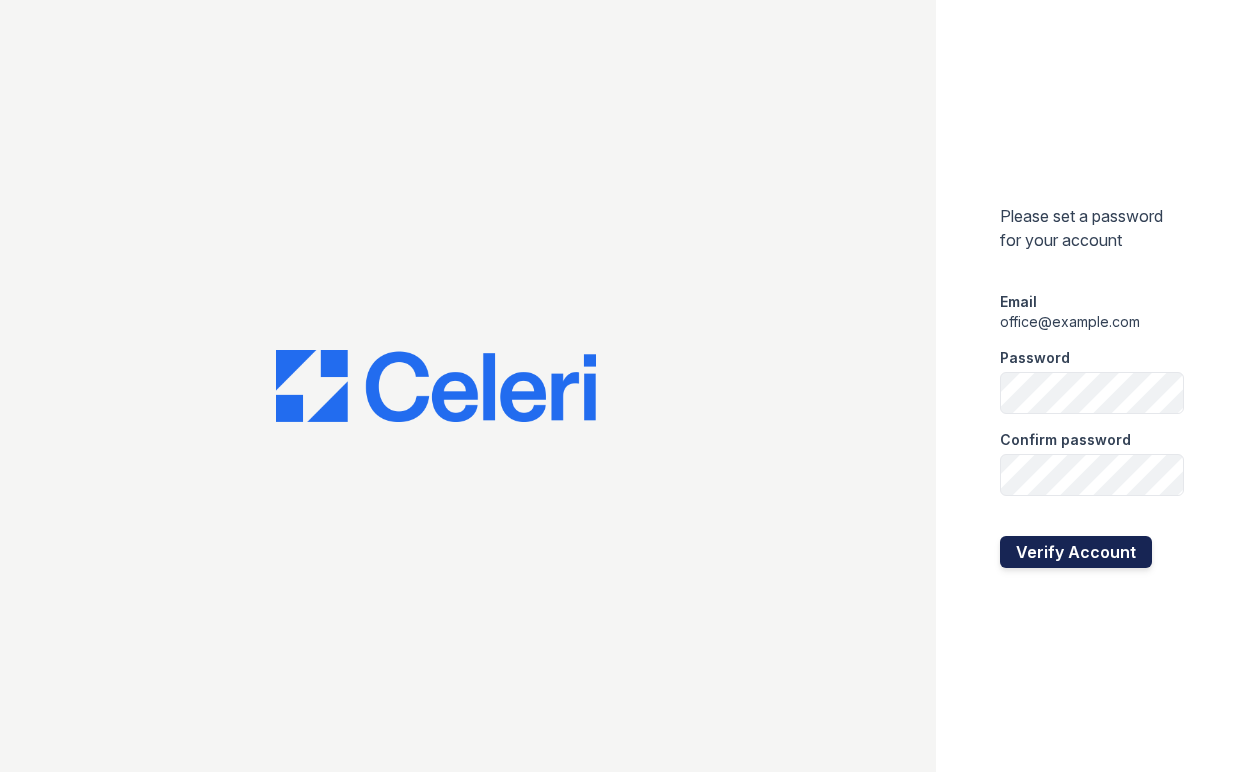 click on "Verify Account" at bounding box center [1076, 552] 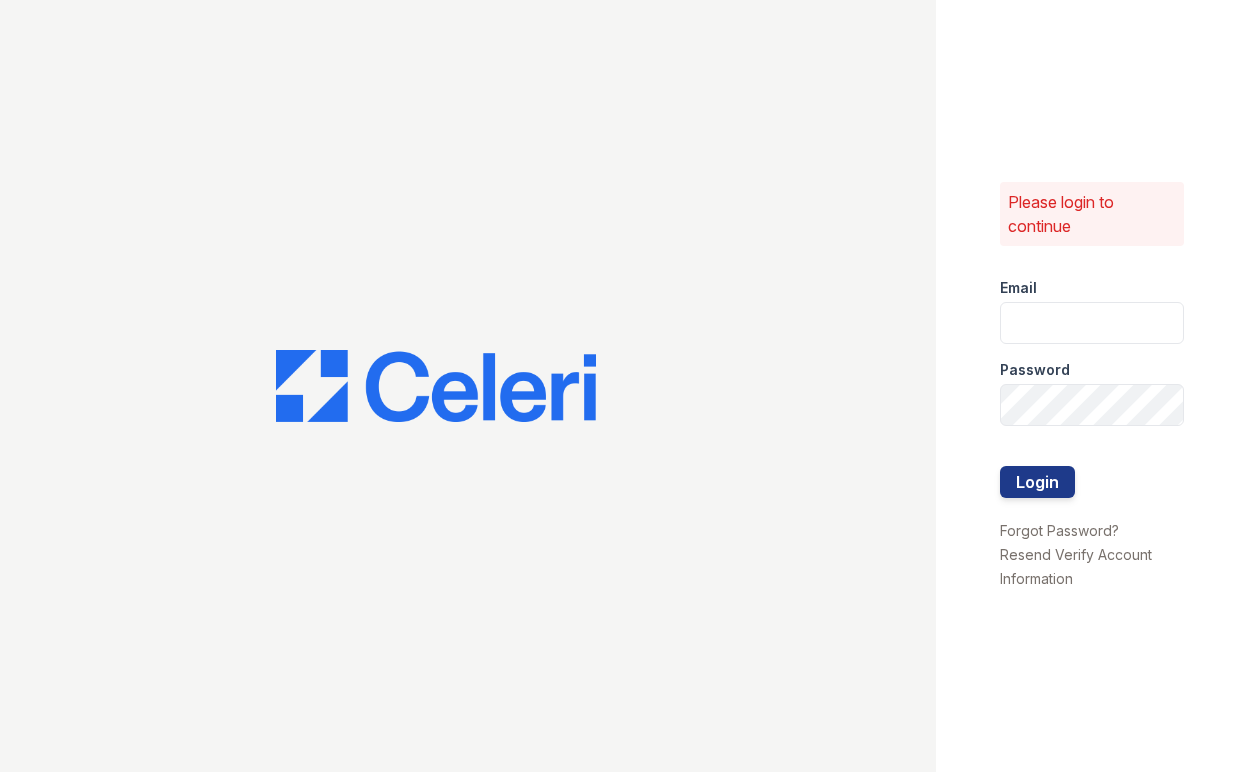 scroll, scrollTop: 0, scrollLeft: 0, axis: both 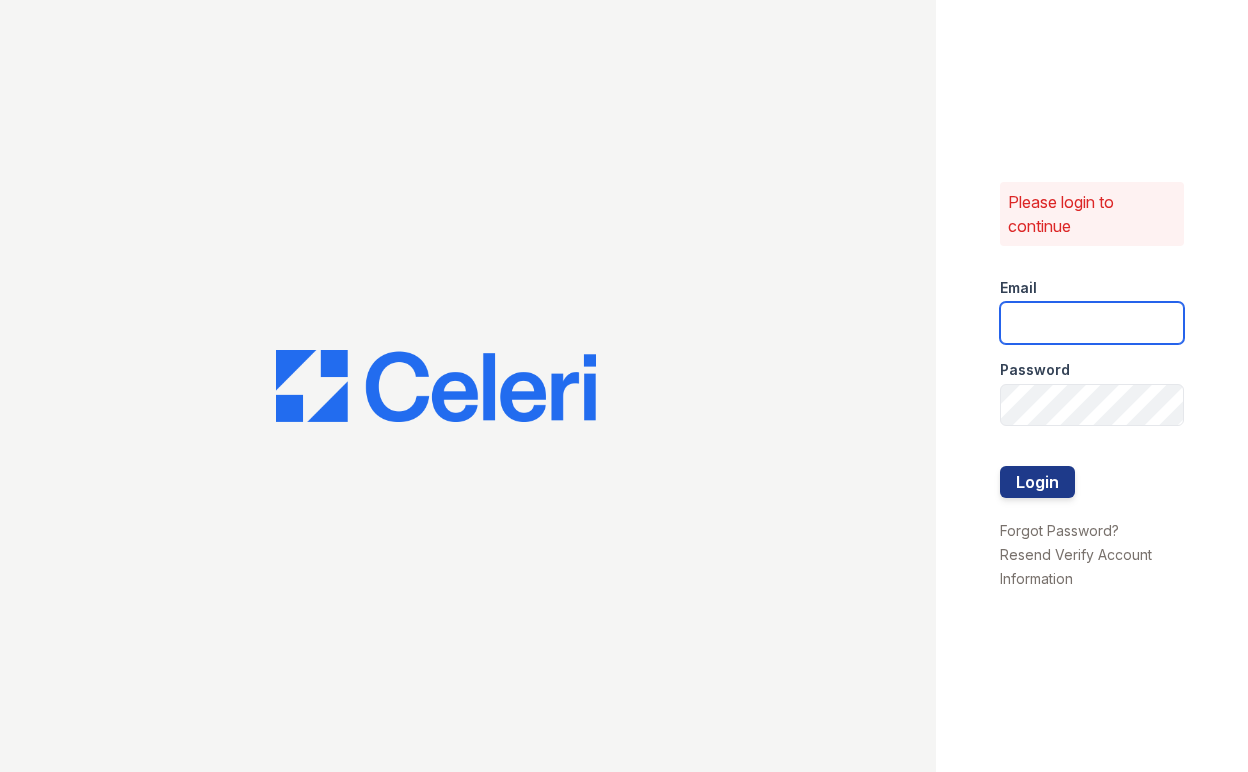 click at bounding box center (1092, 323) 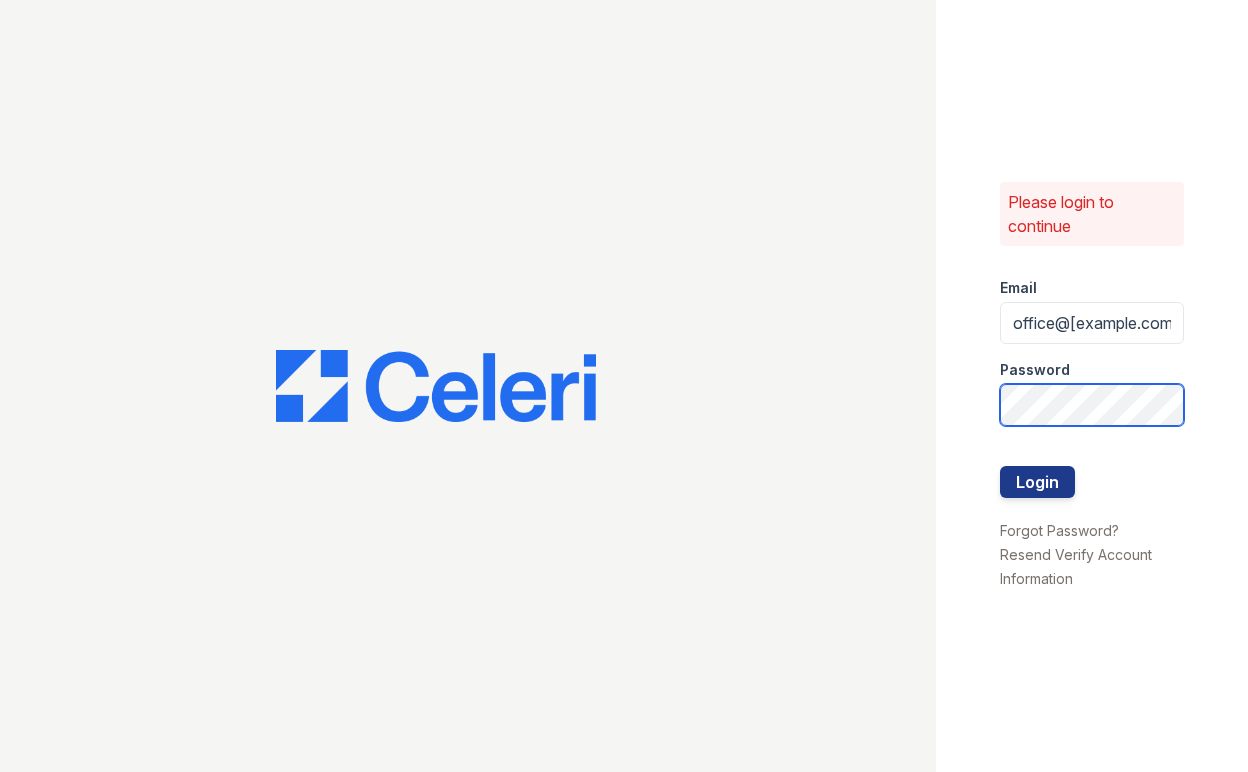 click on "Login" at bounding box center (1037, 482) 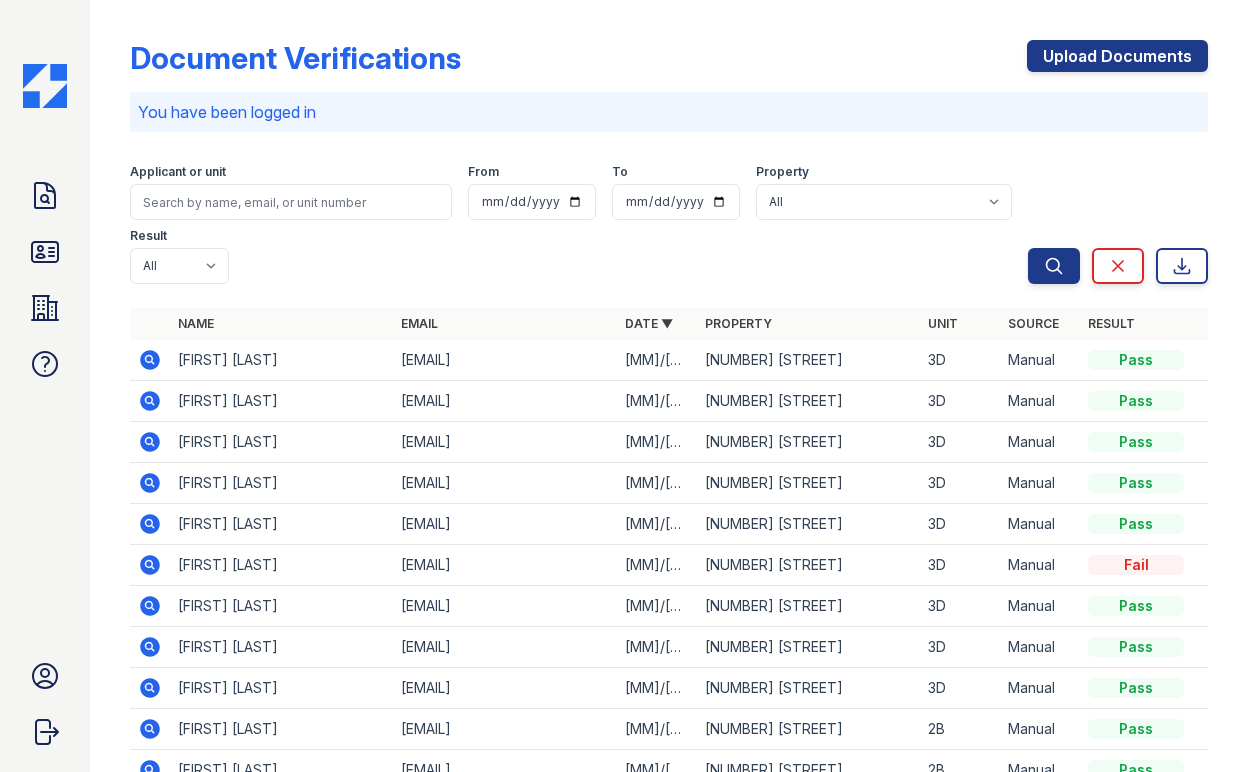 scroll, scrollTop: 0, scrollLeft: 0, axis: both 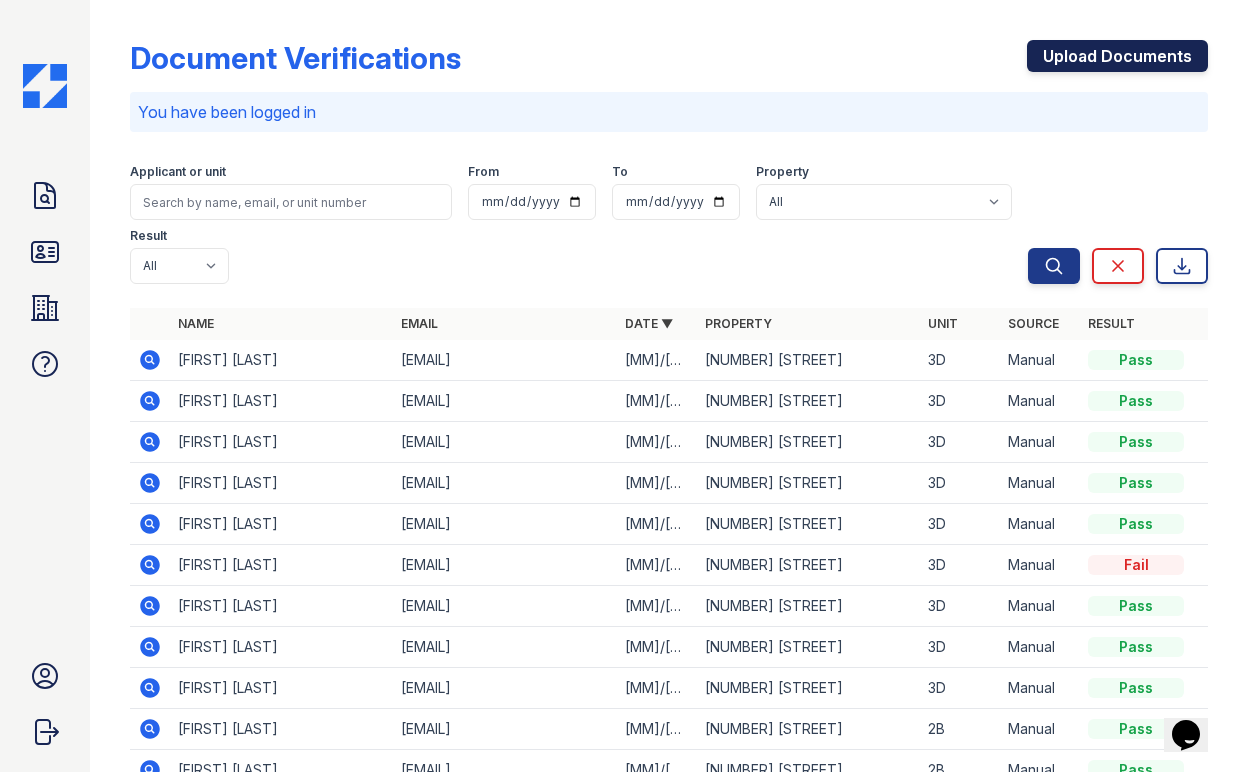 click on "Upload Documents" at bounding box center [1117, 56] 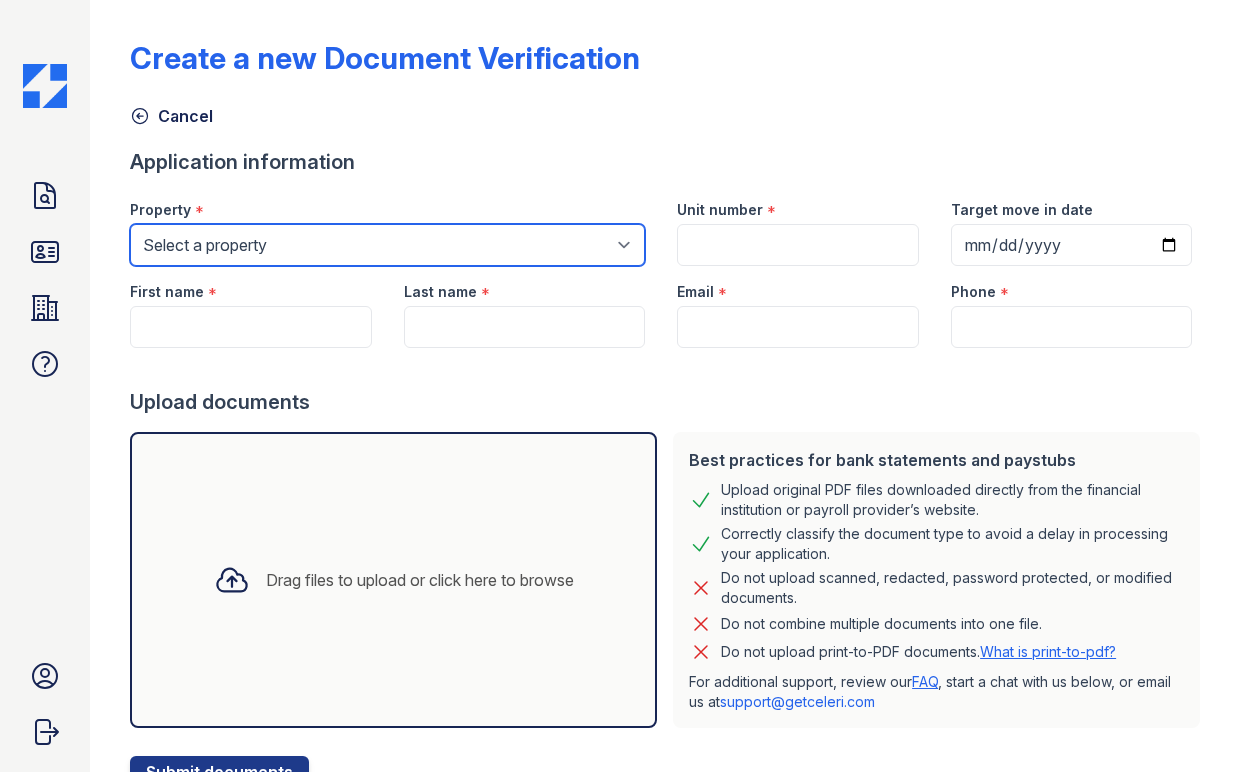 select on "5236" 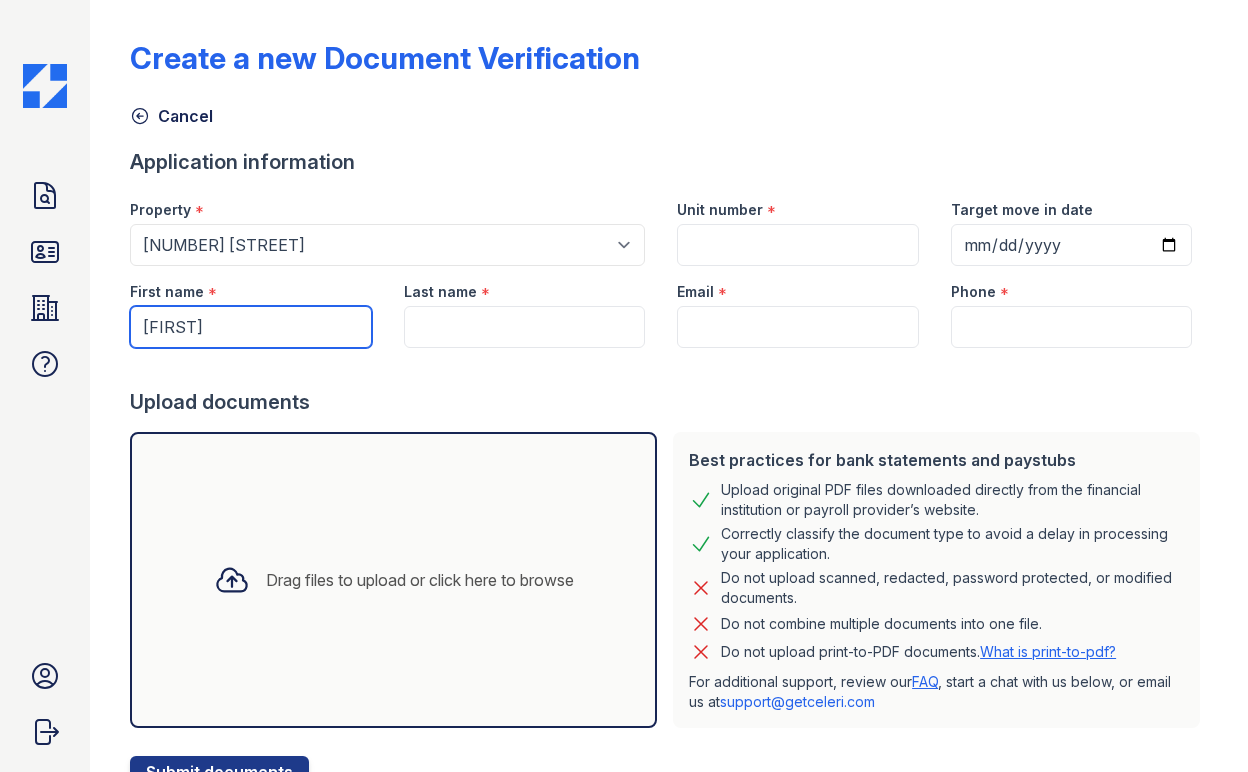 type on "[FIRST]" 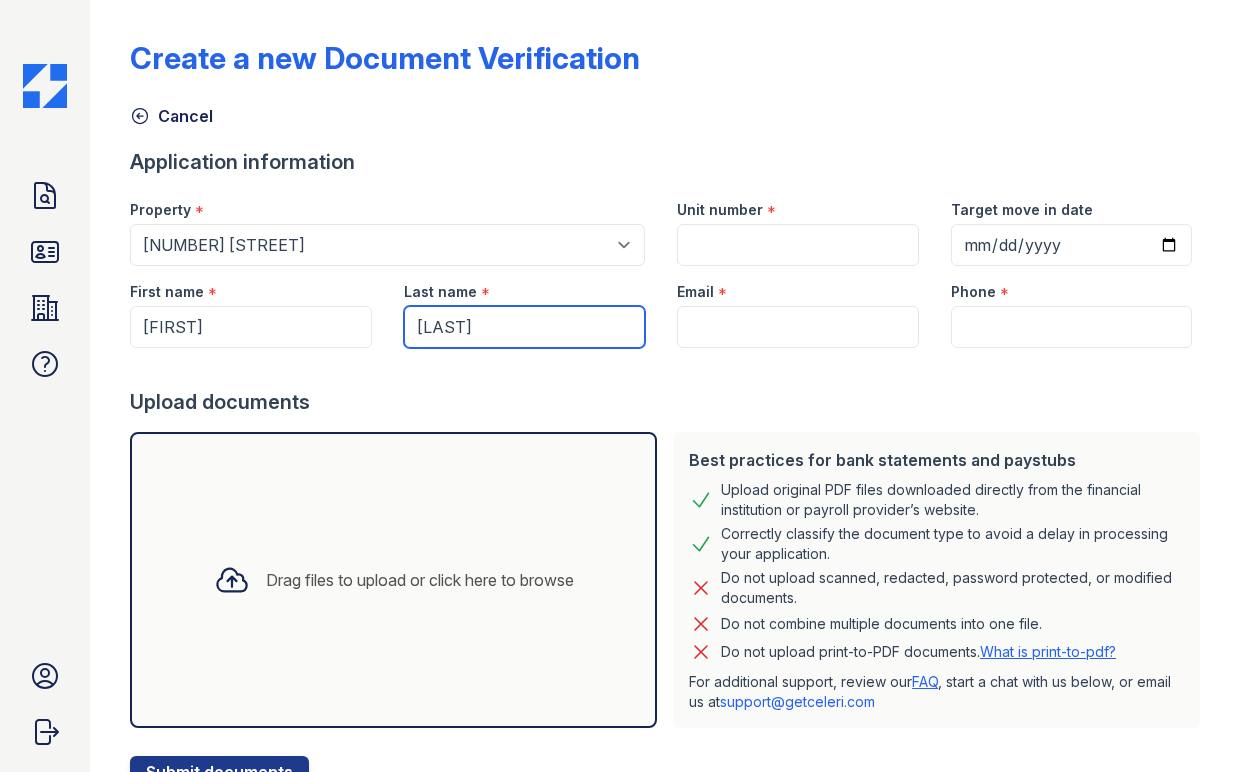 type on "[LAST]" 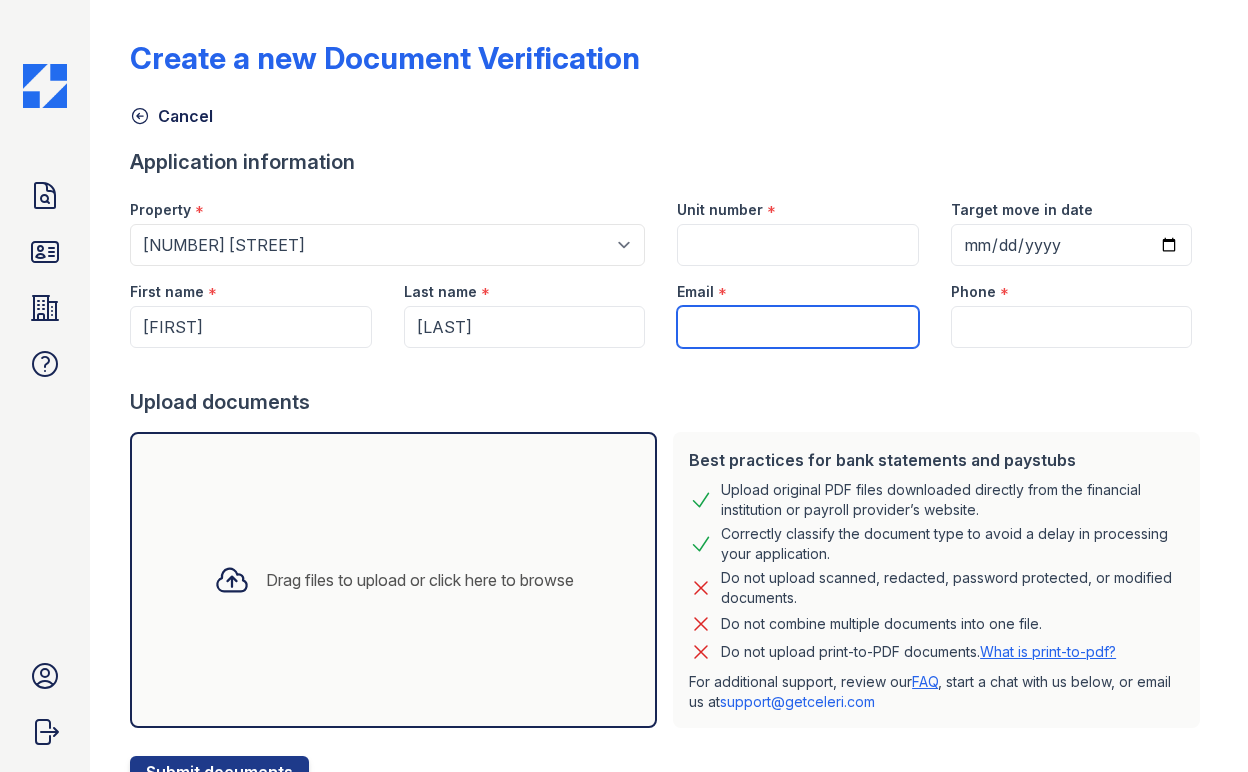 click on "Email" at bounding box center [798, 327] 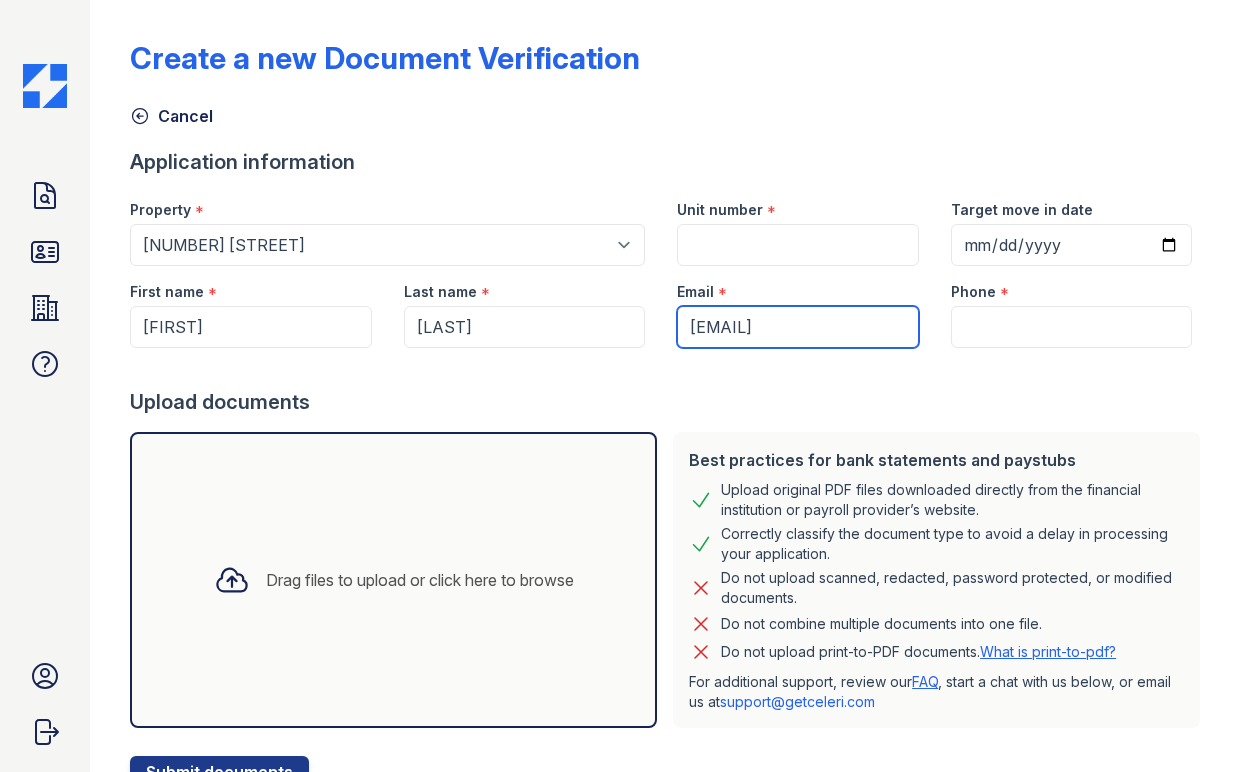 type on "waltdaven@example.com" 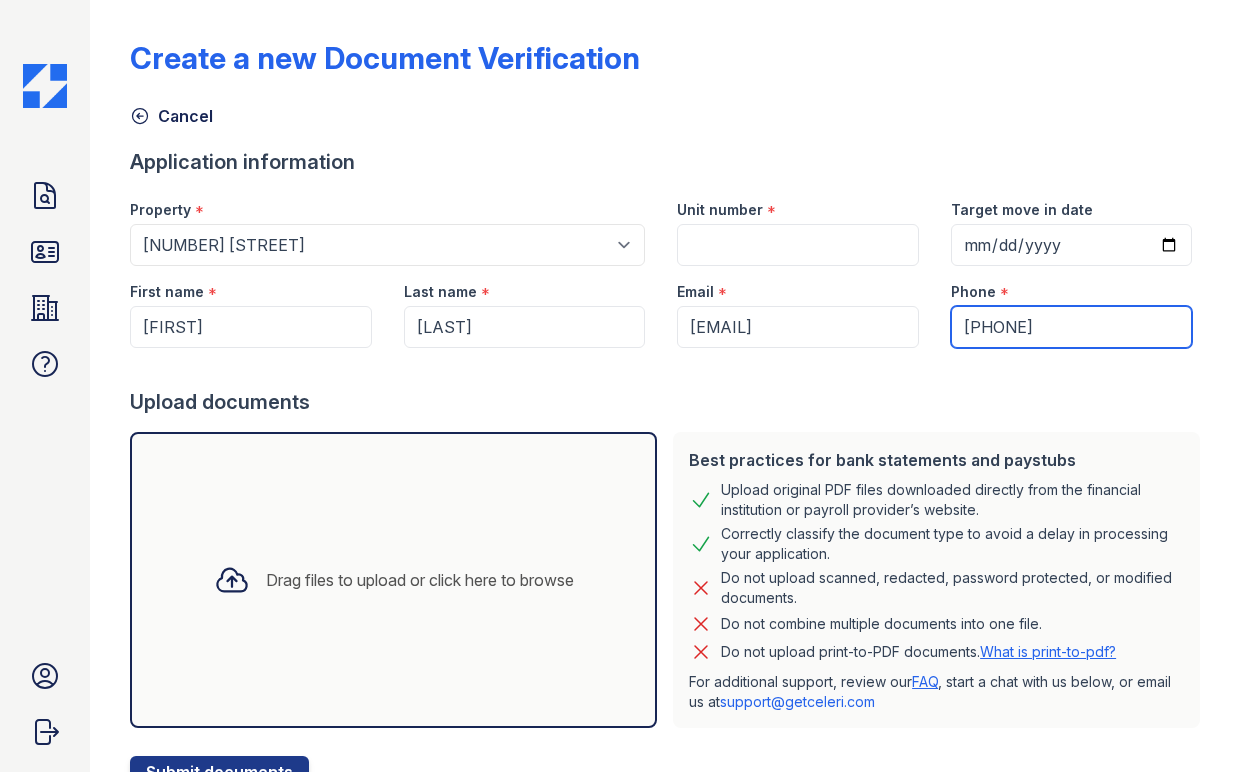 scroll, scrollTop: 0, scrollLeft: 0, axis: both 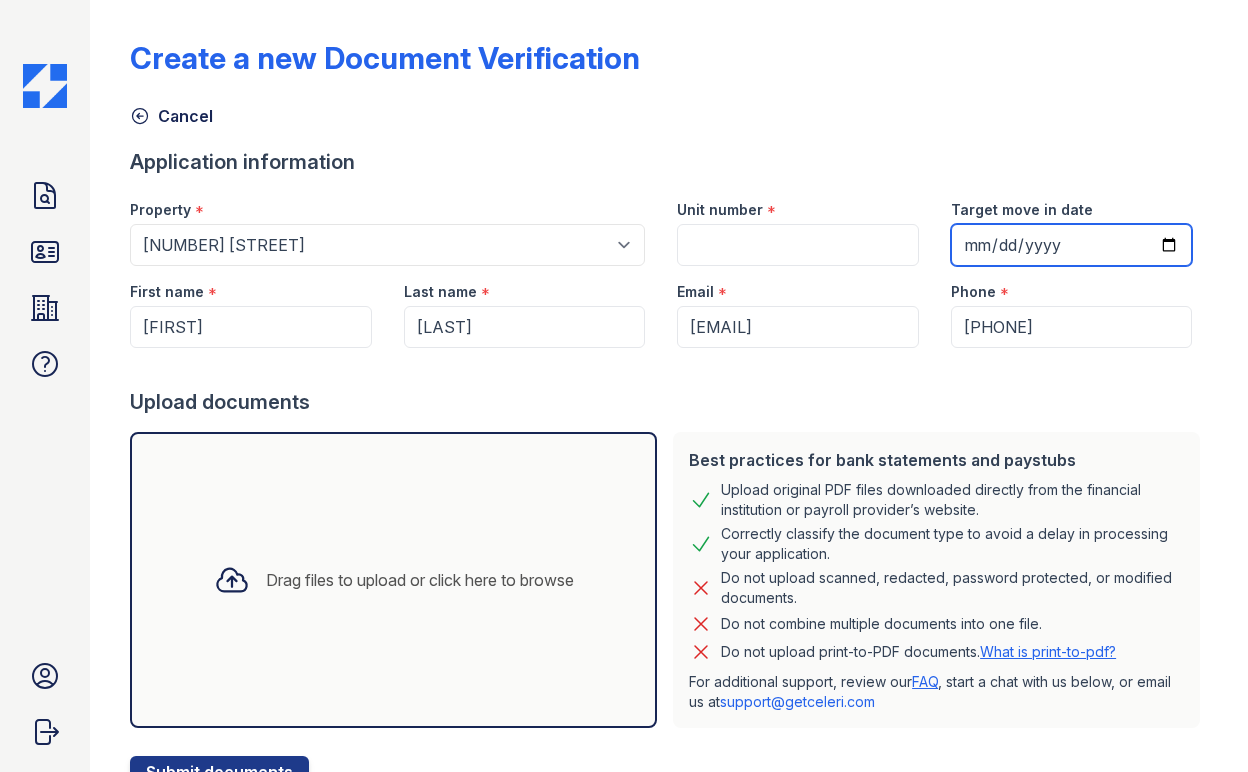 click on "Target move in date" at bounding box center (1072, 245) 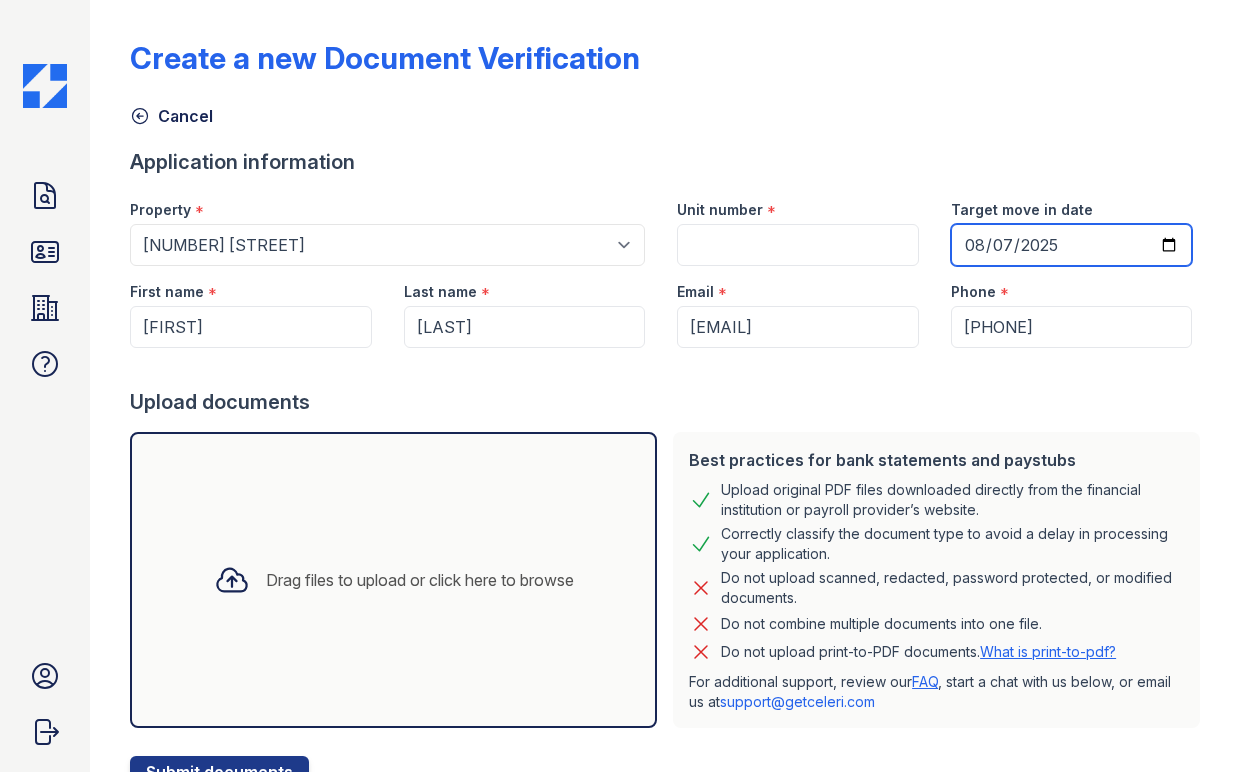 type on "2025-09-01" 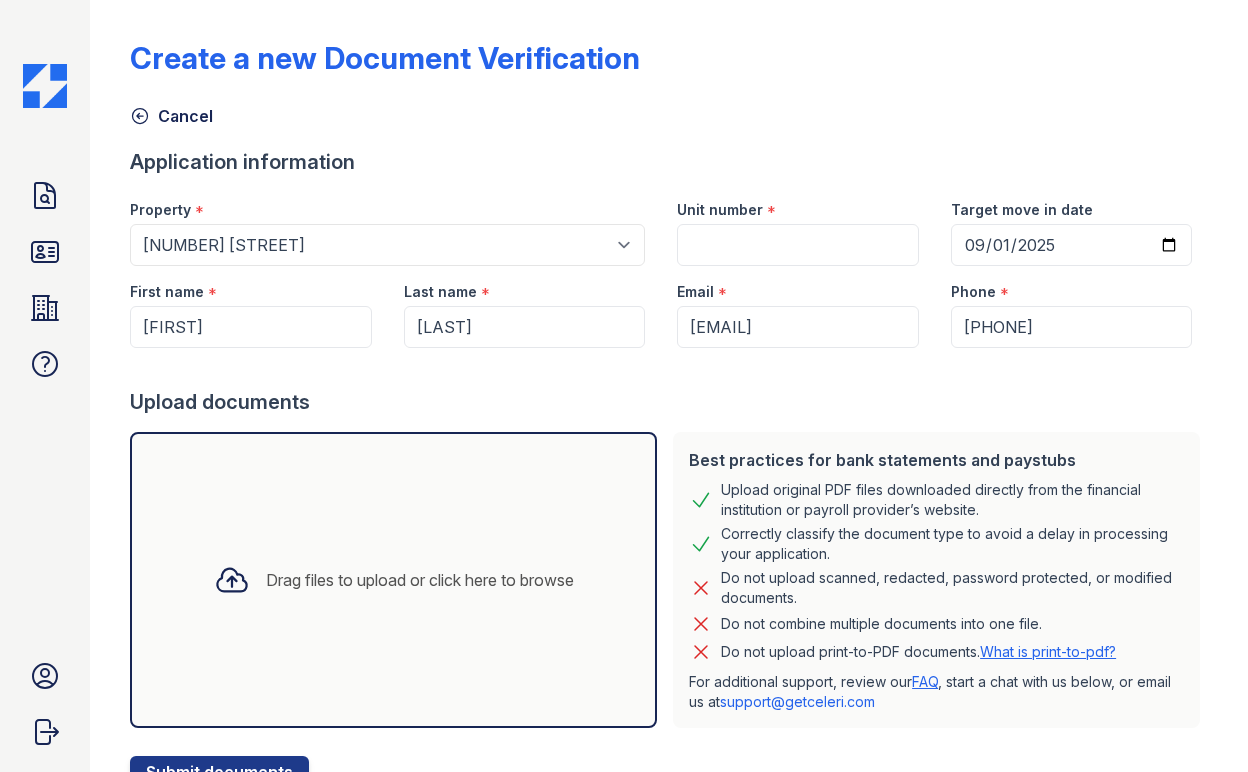 click on "Create a new Document Verification
Cancel
Application information
Property
*
Select a property
17 Troutman St
276 Nostrand Ave
679 Grand St
70 Bushwick Ave
735 Bushwick Ave
737 Bushwick Ave
894 Bushwick Ave
934 Lafayette Ave
Unit number
*
Target move in date
2025-09-01
First name
*
Walter
Last name
*
Davenport
Email
*
waltdaven@gmail.com
Phone
*
4158878673
Upload documents
Best practices for bank statements and paystubs
Upload original PDF files downloaded directly from the financial institution or payroll provider’s website.
Correctly classify the document type to avoid a delay in processing your application.
Do not upload scanned, redacted, password protected, or modified documents." at bounding box center [669, 398] 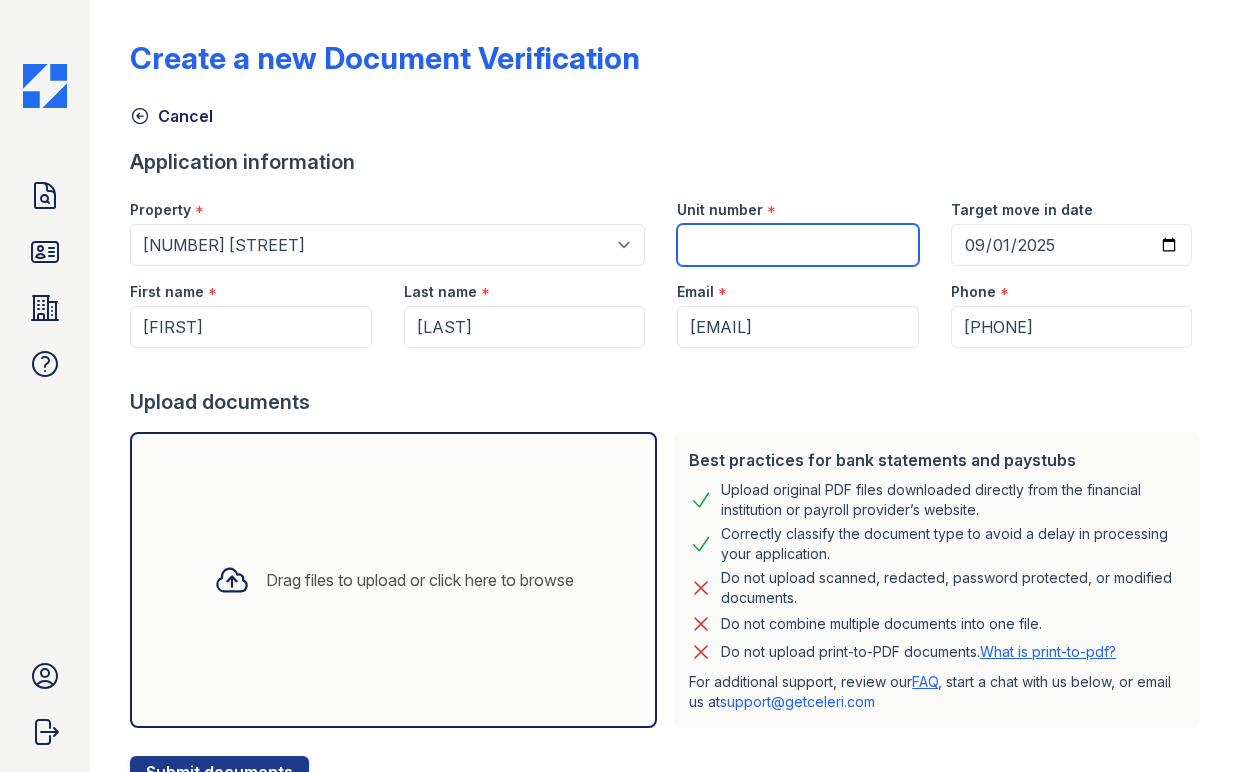 click on "Unit number" at bounding box center (798, 245) 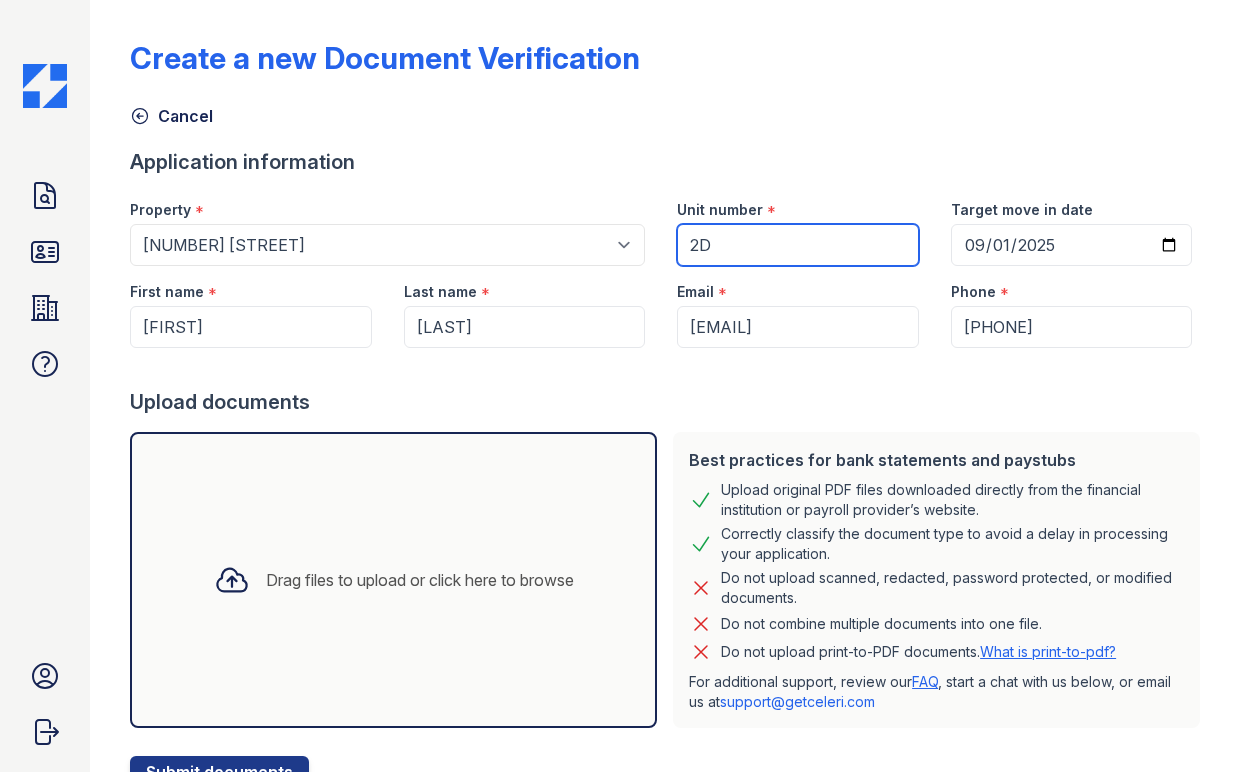 type on "2D" 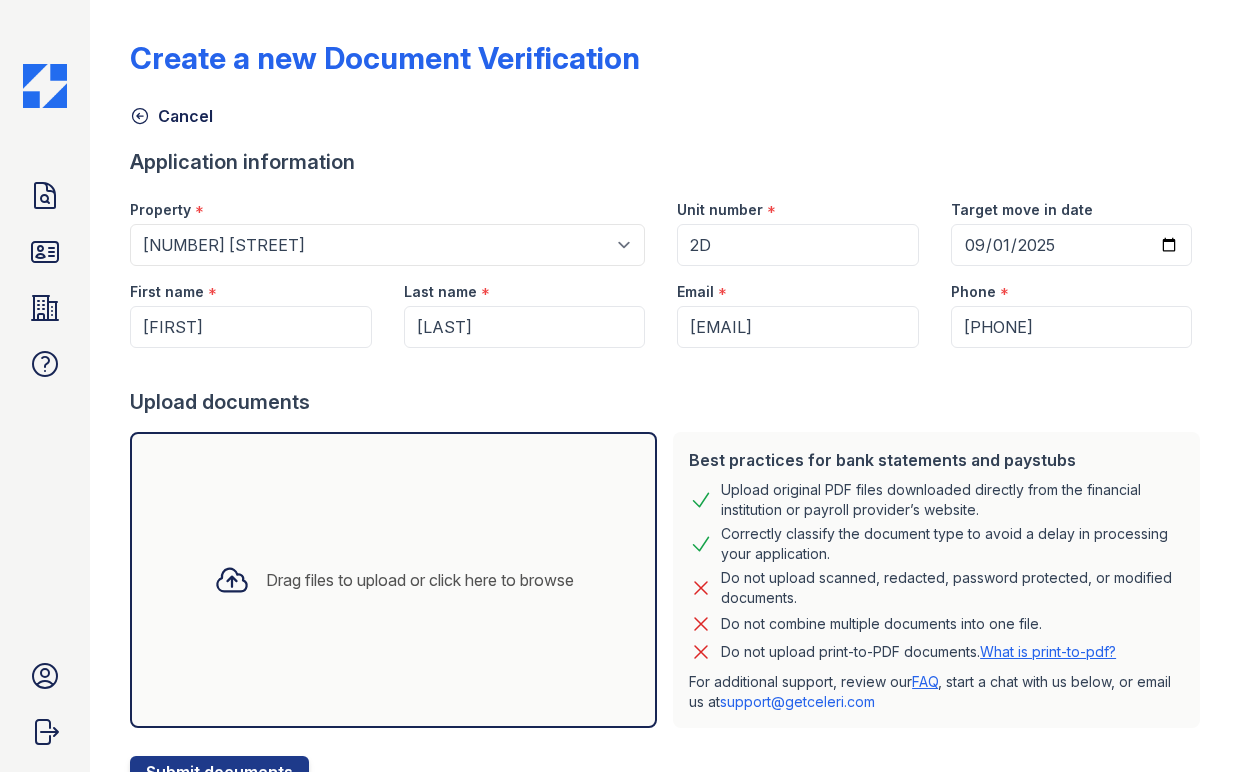 click on "Application information
Property
*
Select a property
17 Troutman St
276 Nostrand Ave
679 Grand St
70 Bushwick Ave
735 Bushwick Ave
737 Bushwick Ave
894 Bushwick Ave
934 Lafayette Ave
Unit number
*
2D
Target move in date
2025-09-01
First name
*
Walter
Last name
*
Davenport
Email
*
waltdaven@gmail.com
Phone
*
4158878673
Upload documents
Best practices for bank statements and paystubs
Upload original PDF files downloaded directly from the financial institution or payroll provider’s website.
Correctly classify the document type to avoid a delay in processing your application.
Do not upload scanned, redacted, password protected, or modified documents.
Do not combine multiple documents into one file.
What is print-to-pdf?
FAQ" at bounding box center [669, 468] 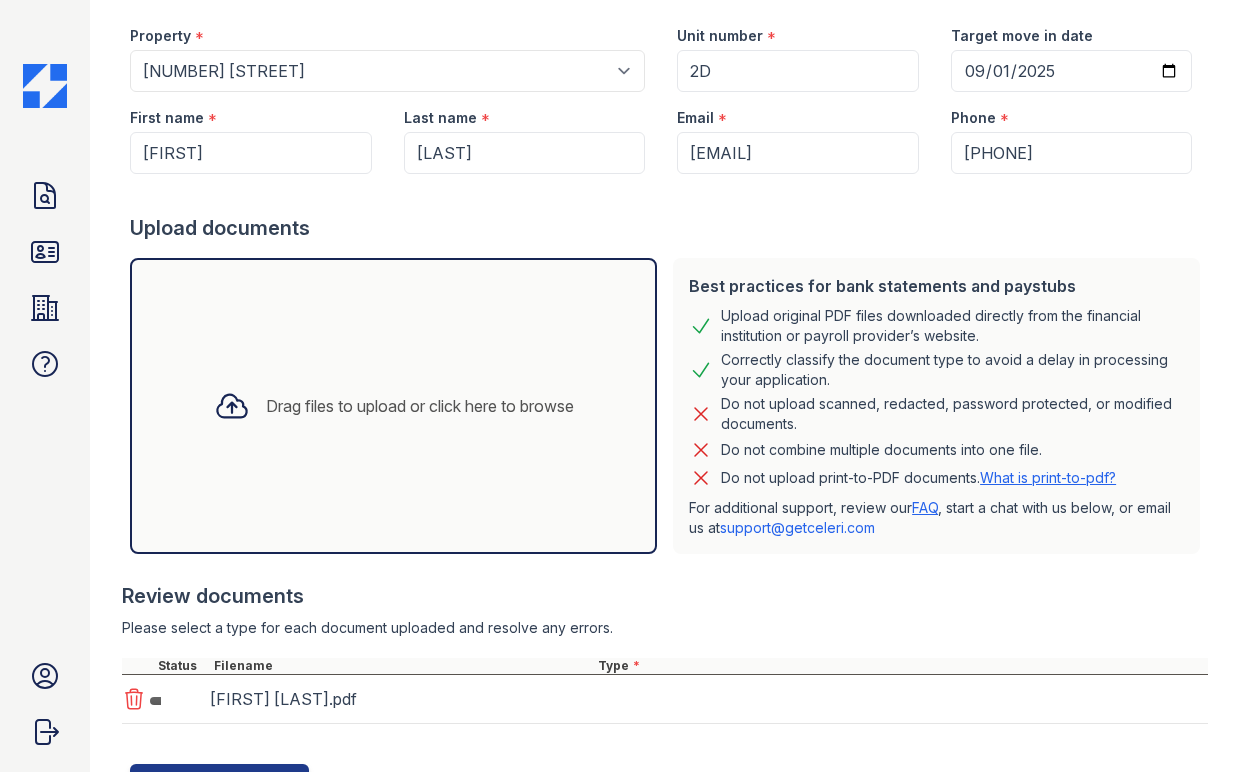 scroll, scrollTop: 266, scrollLeft: 0, axis: vertical 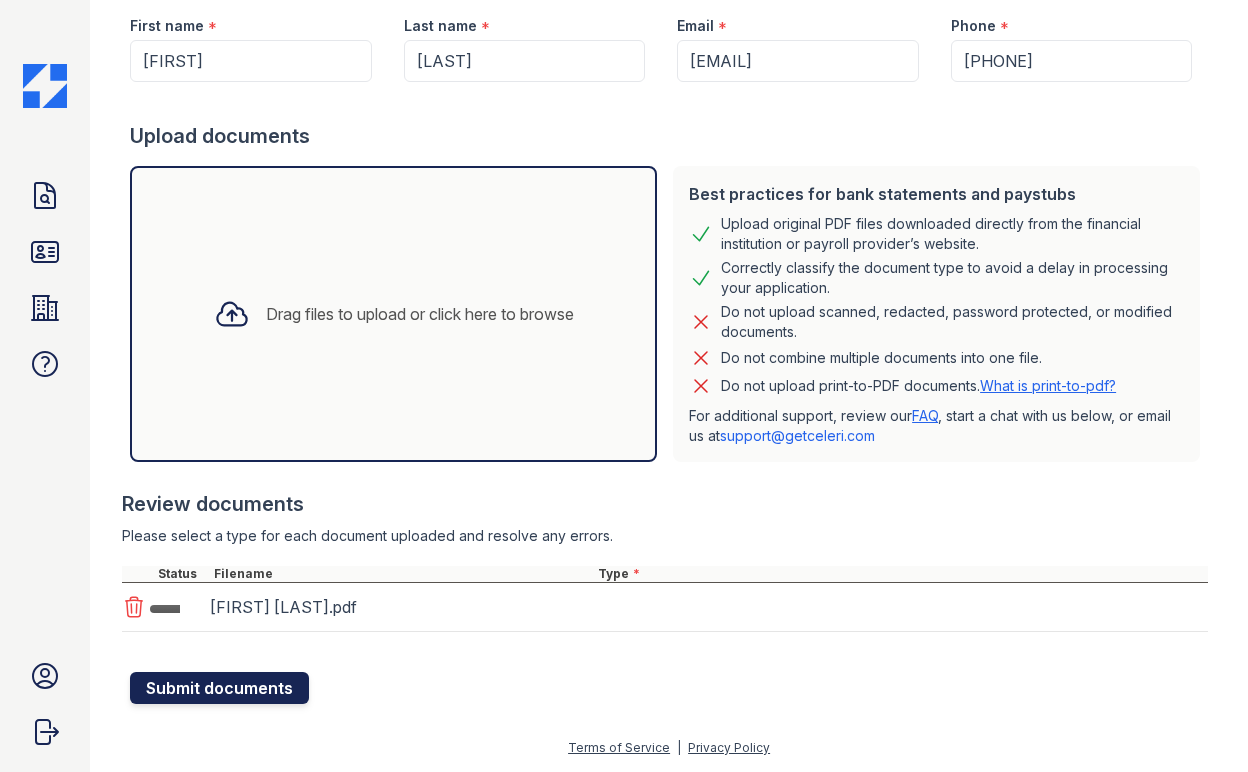 click on "Submit documents" at bounding box center [219, 688] 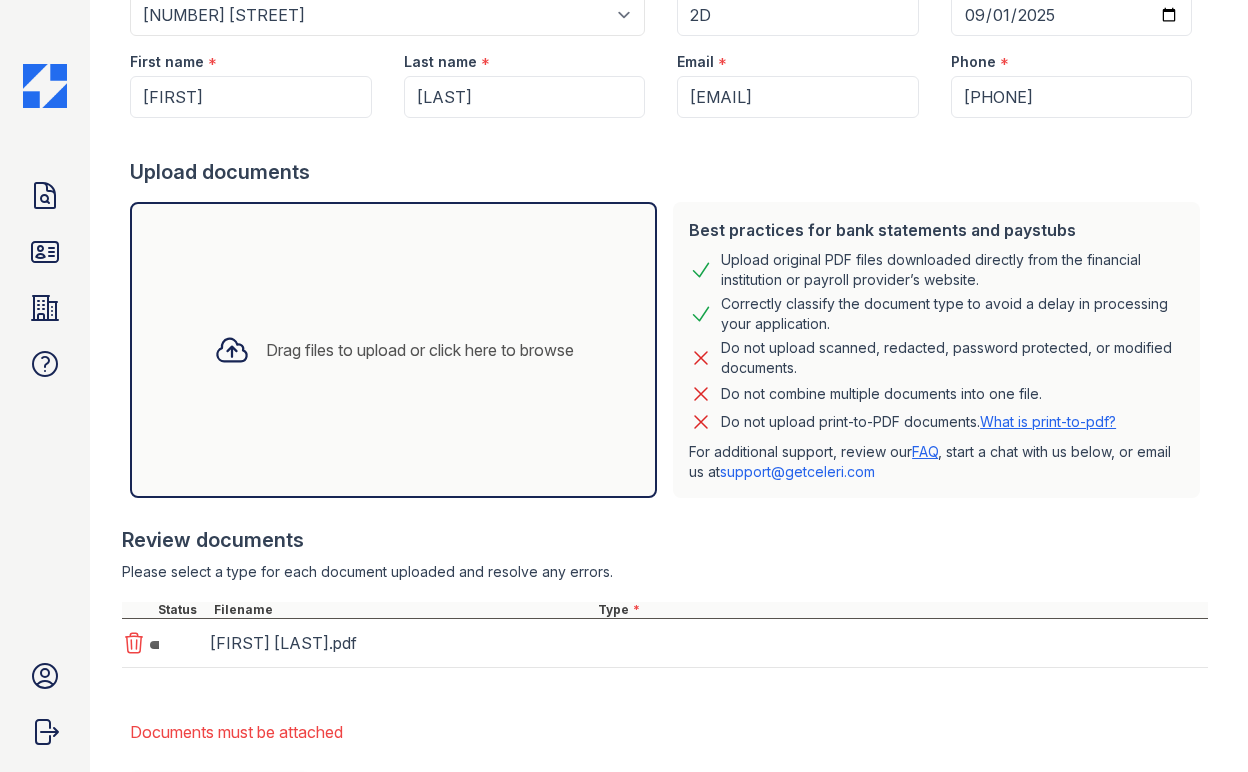 scroll, scrollTop: 312, scrollLeft: 0, axis: vertical 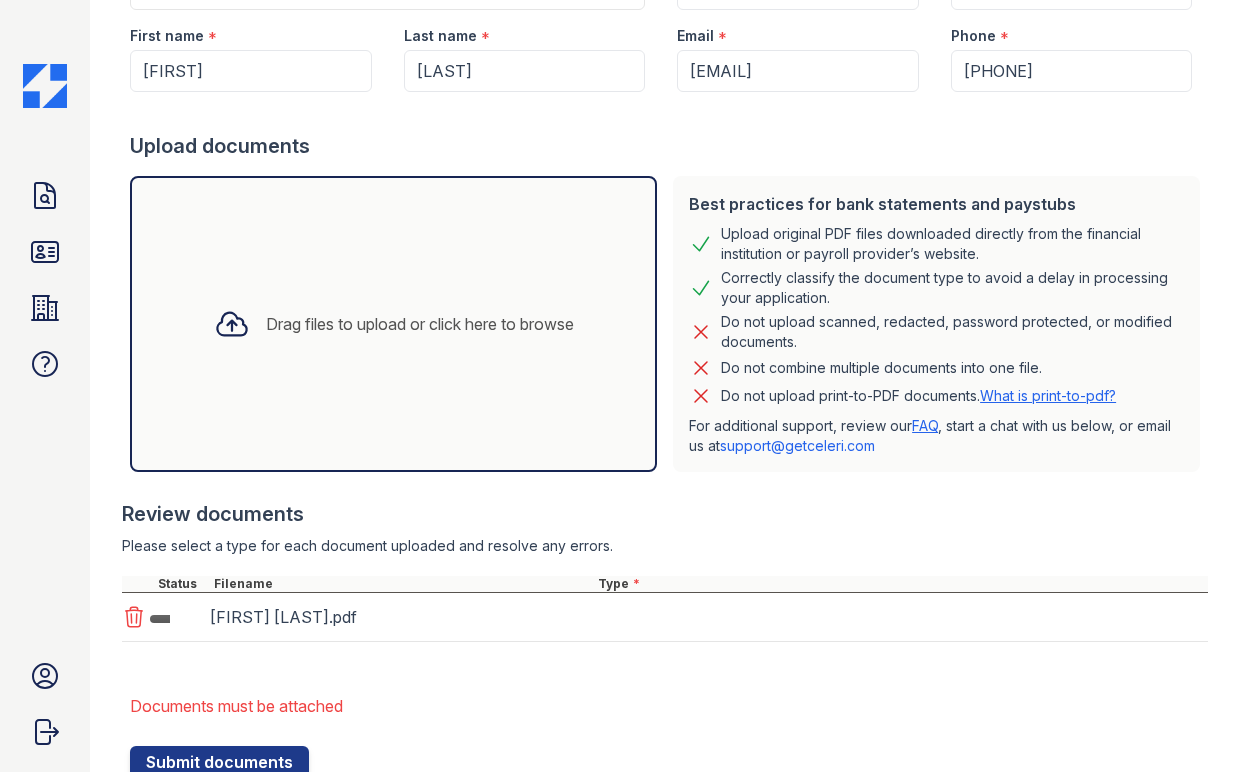 click on "Walter Davenport.pdf" at bounding box center [398, 617] 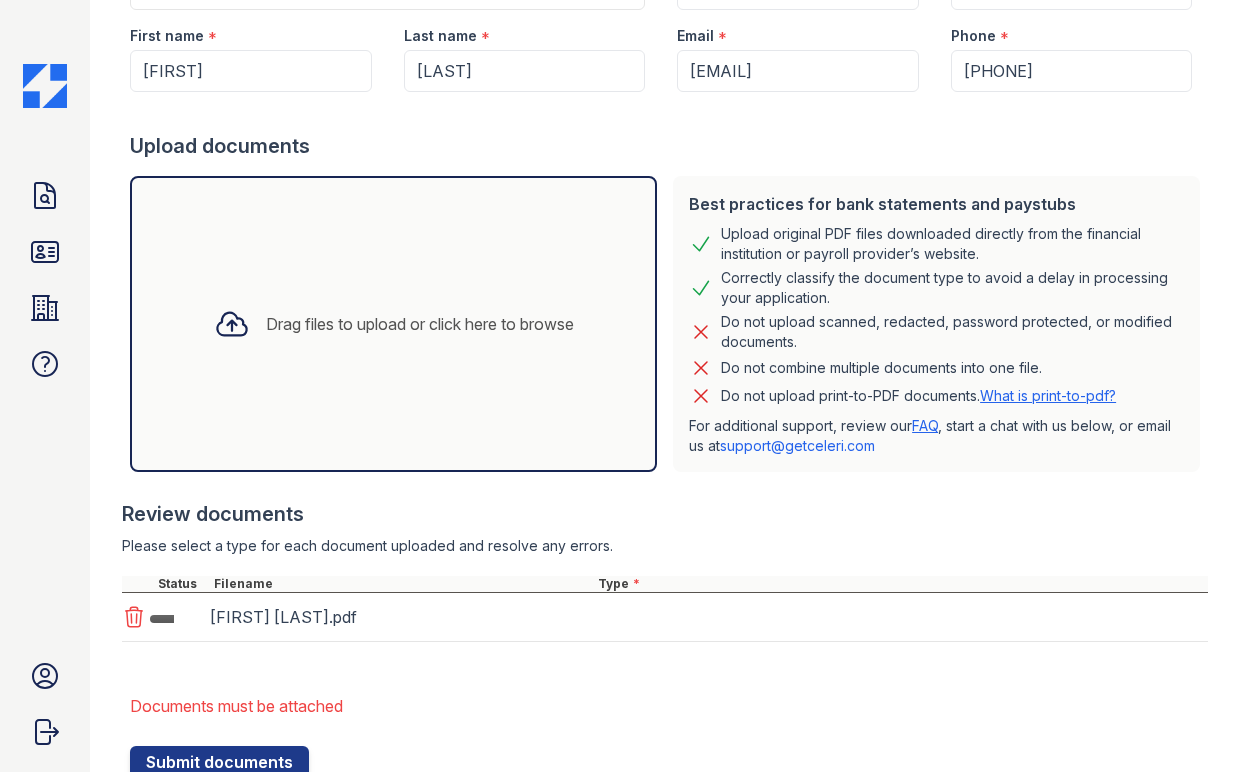 click on "Walter Davenport.pdf" at bounding box center [665, 617] 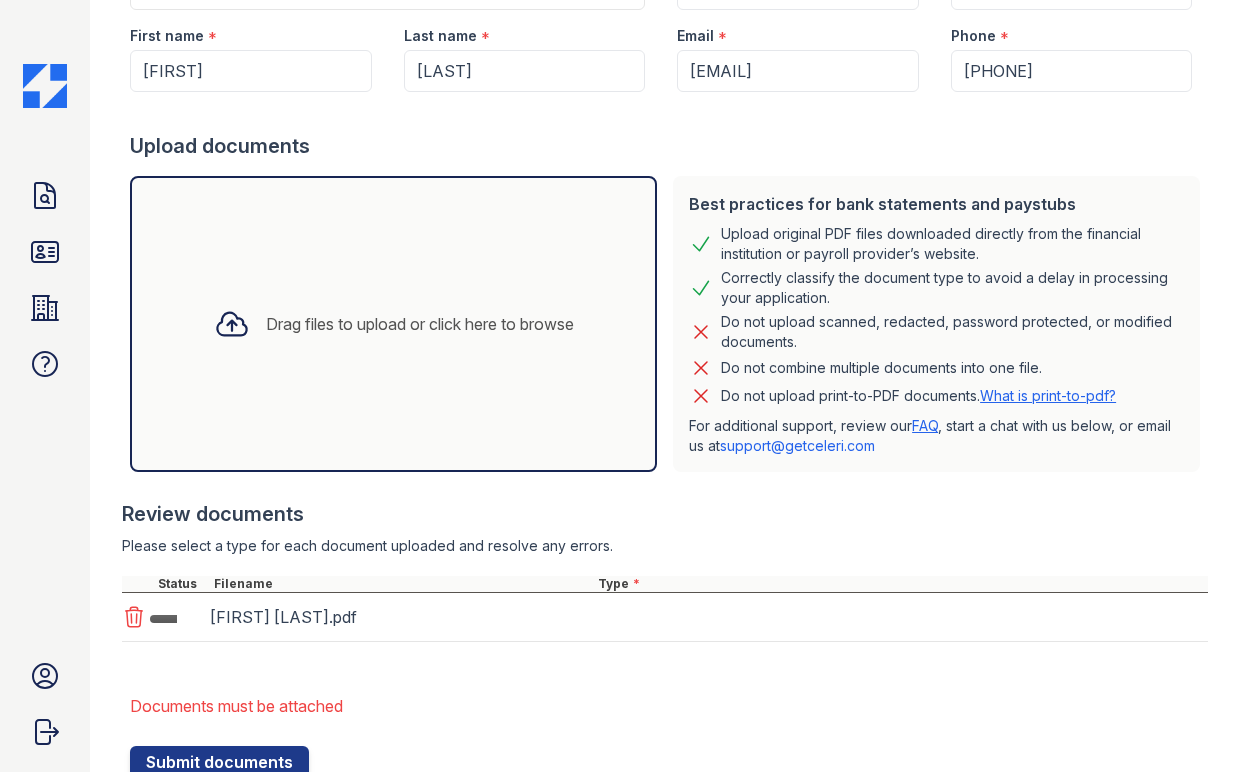 click on "Walter Davenport.pdf" at bounding box center (665, 617) 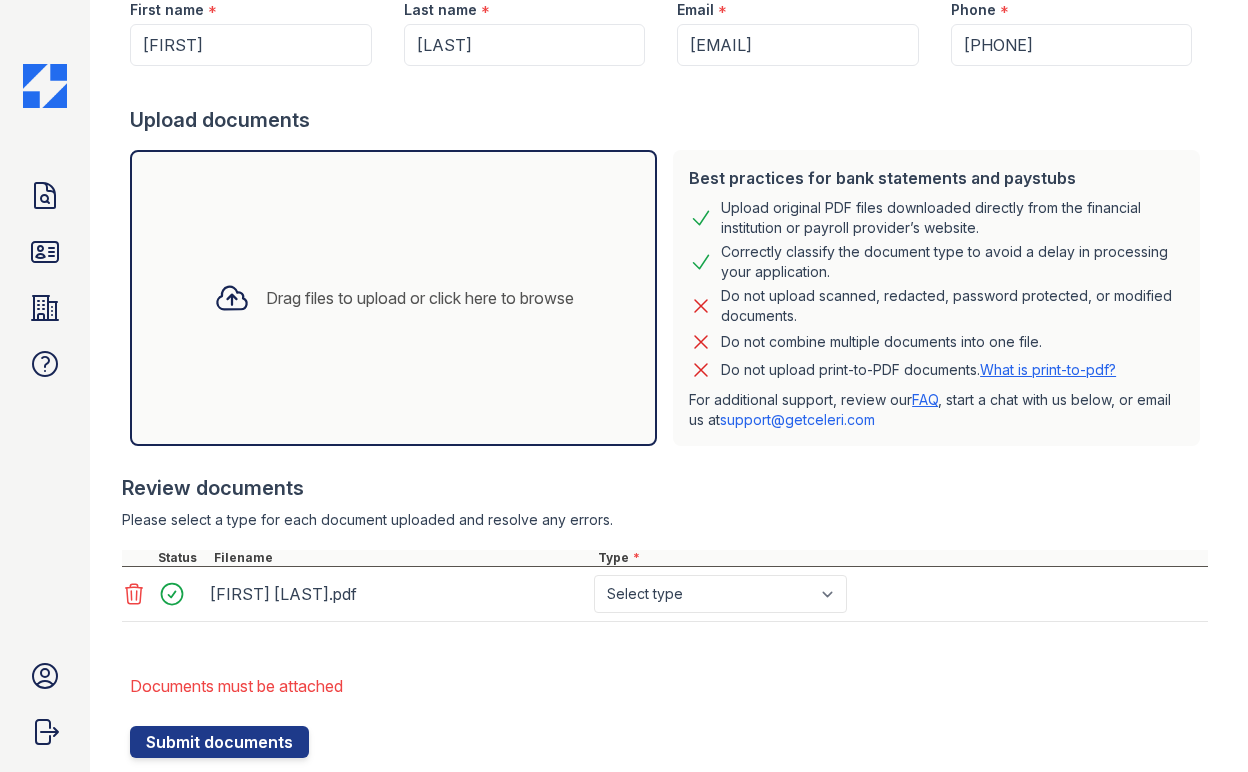 scroll, scrollTop: 364, scrollLeft: 0, axis: vertical 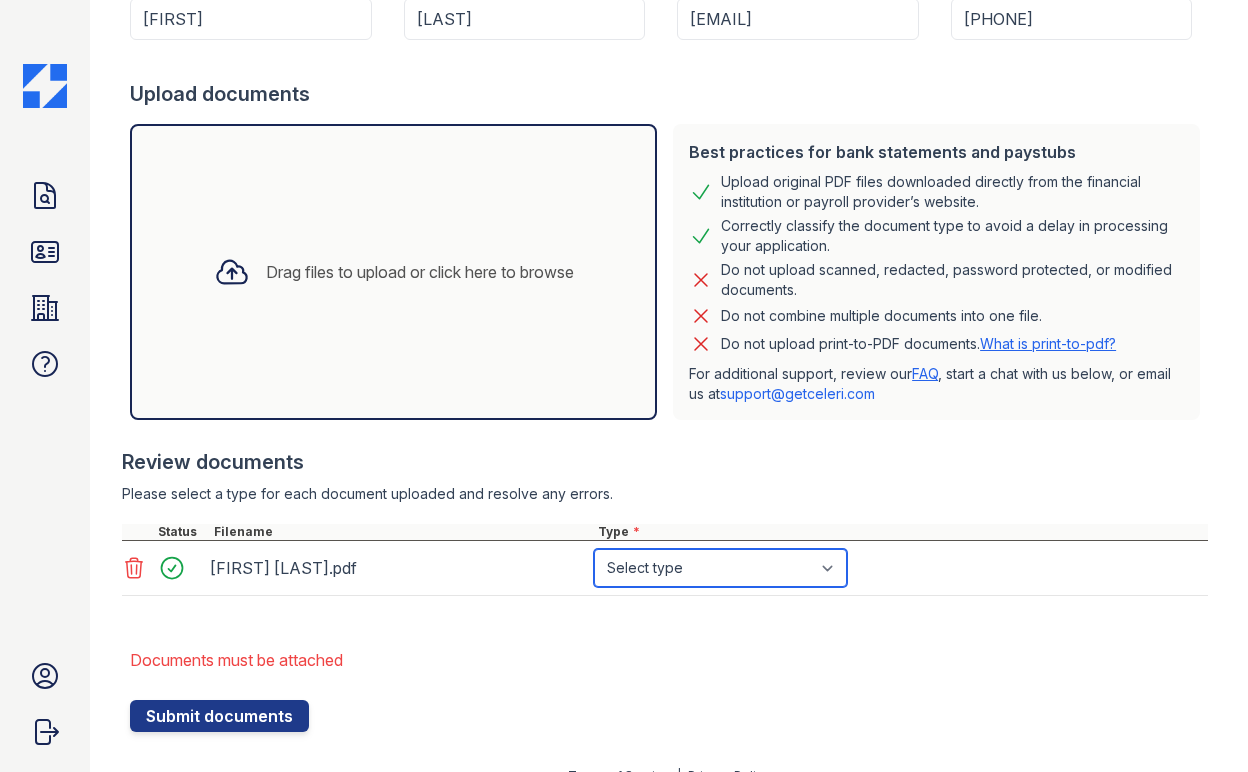 select on "other" 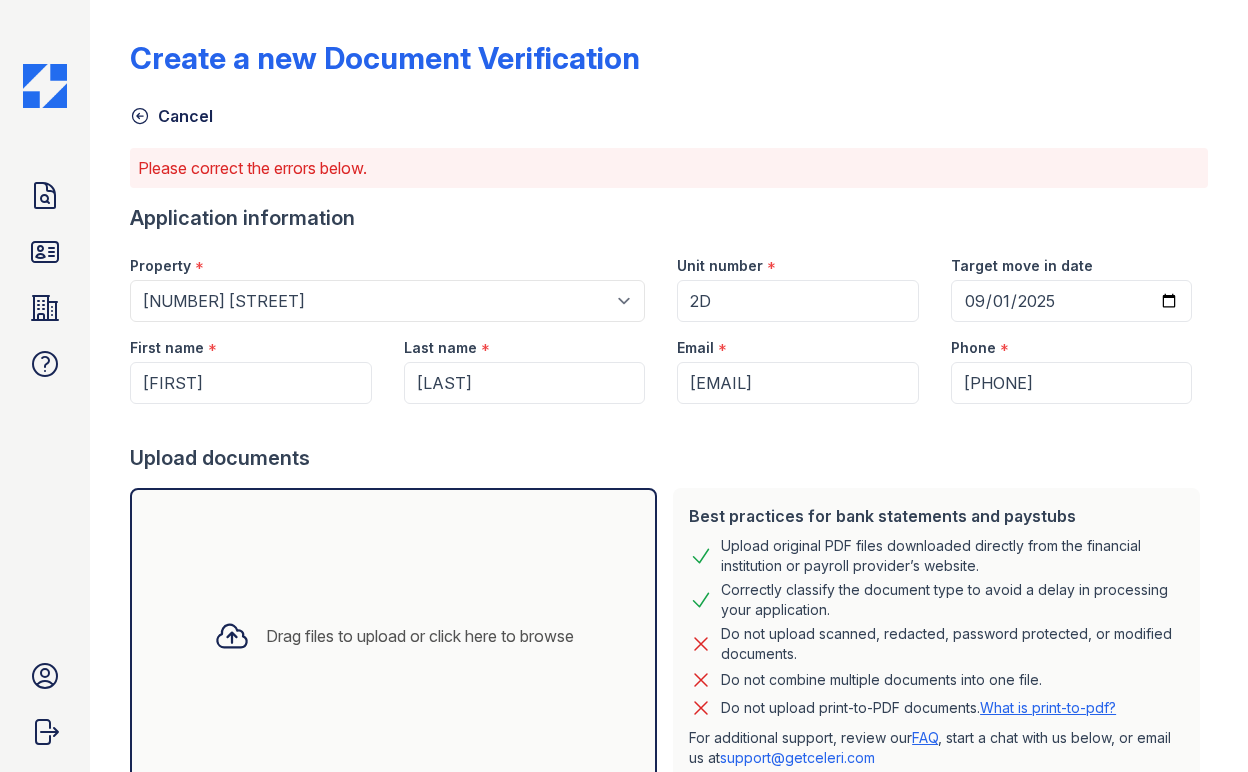 scroll, scrollTop: 350, scrollLeft: 0, axis: vertical 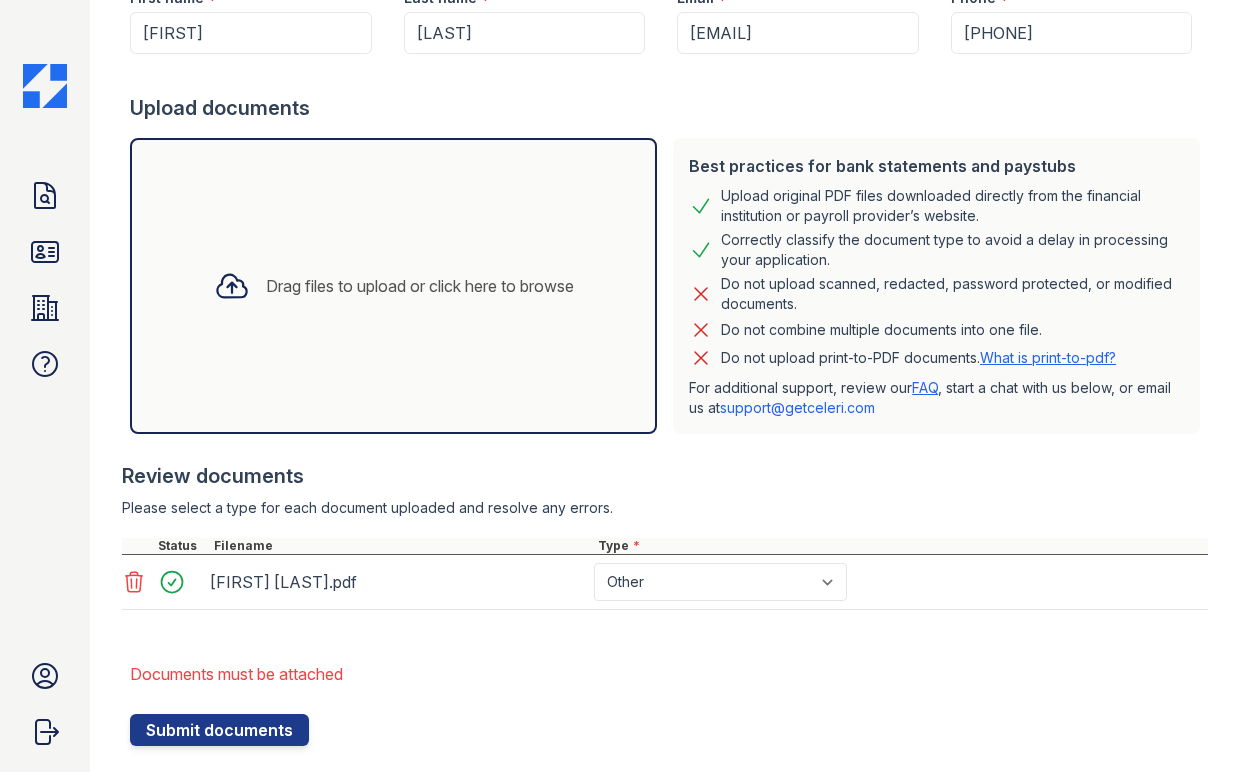 click 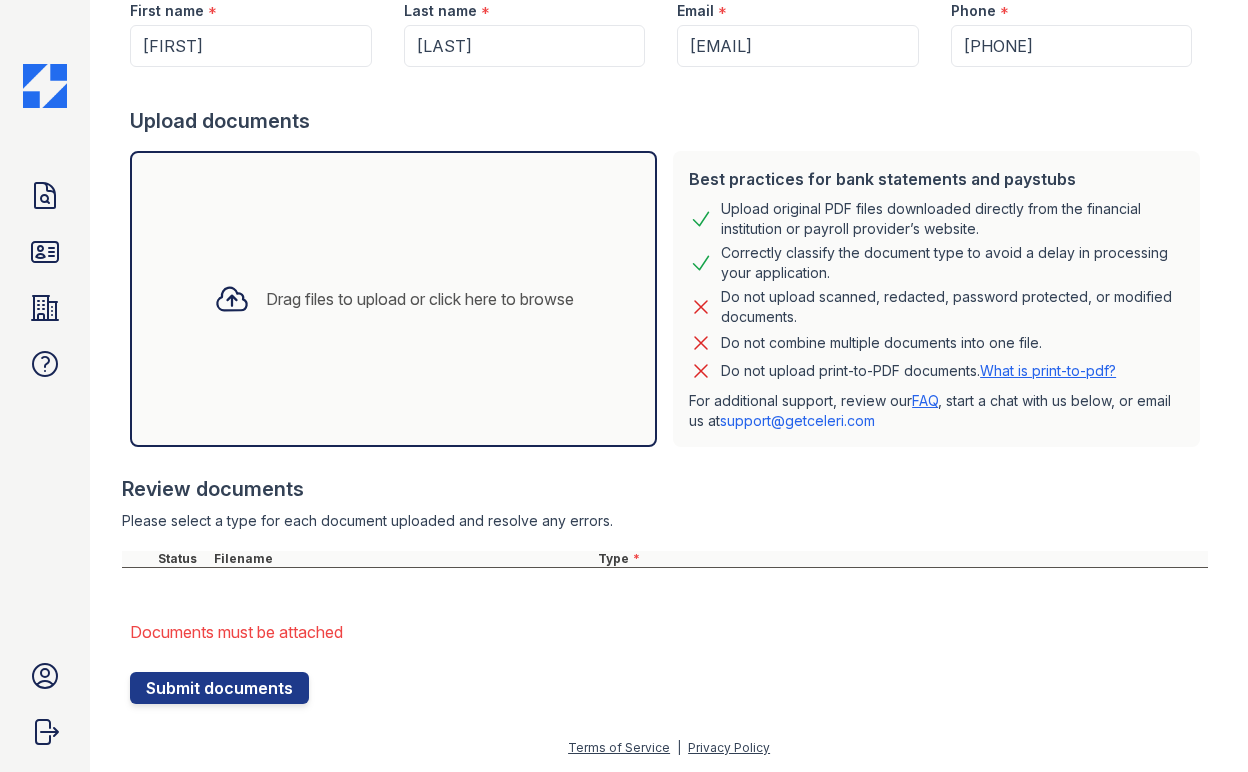 click at bounding box center [665, 578] 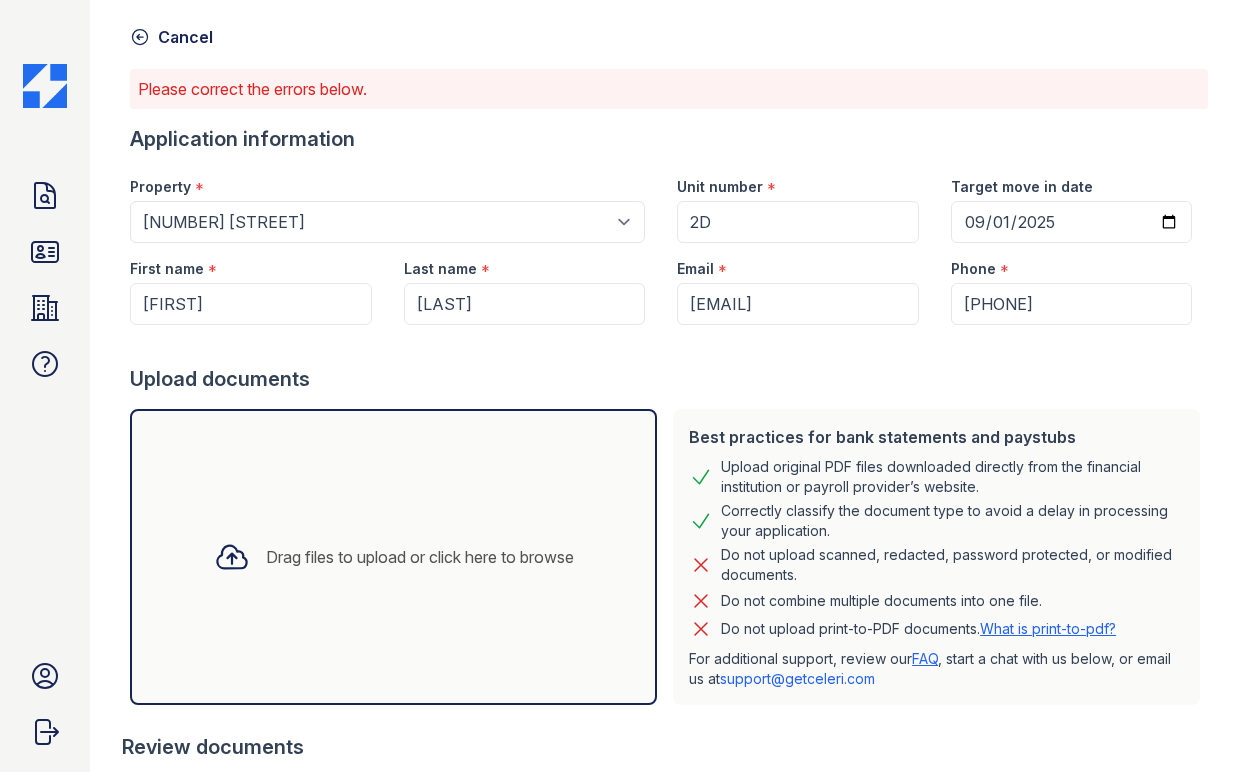 scroll, scrollTop: 337, scrollLeft: 0, axis: vertical 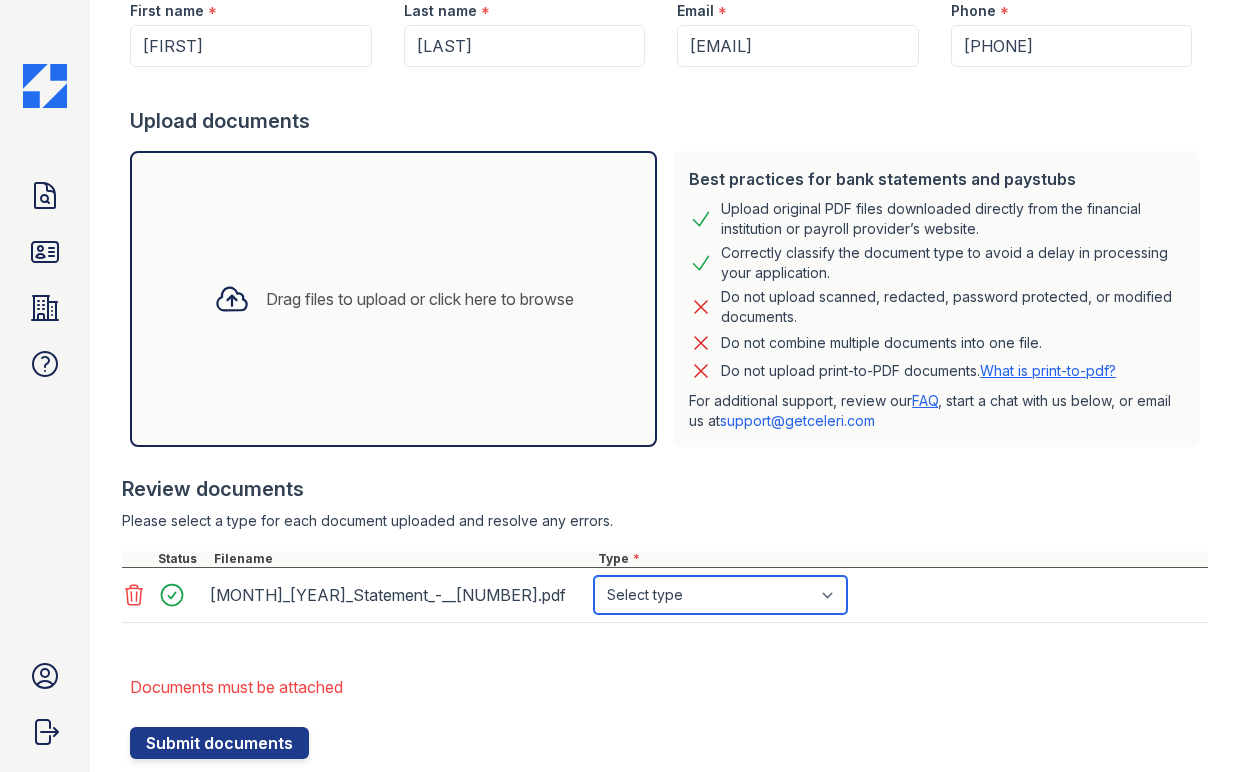 select on "bank_statement" 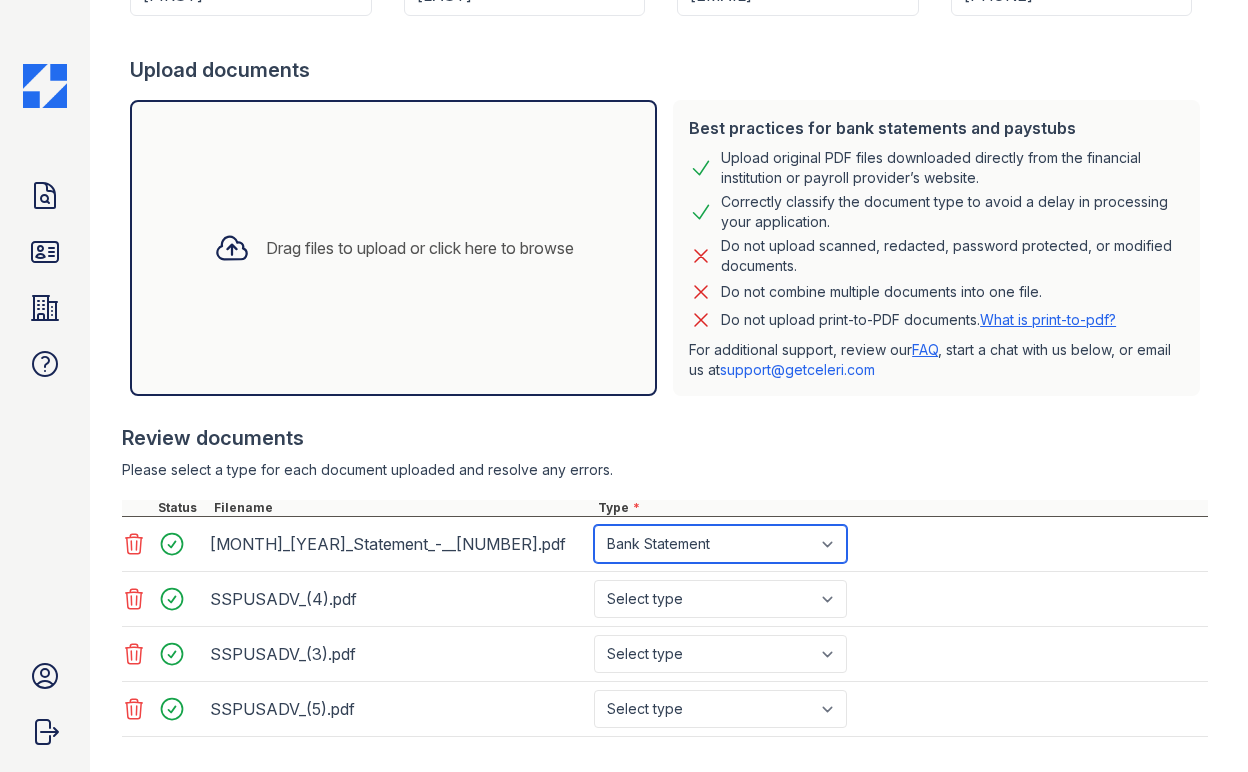 scroll, scrollTop: 521, scrollLeft: 0, axis: vertical 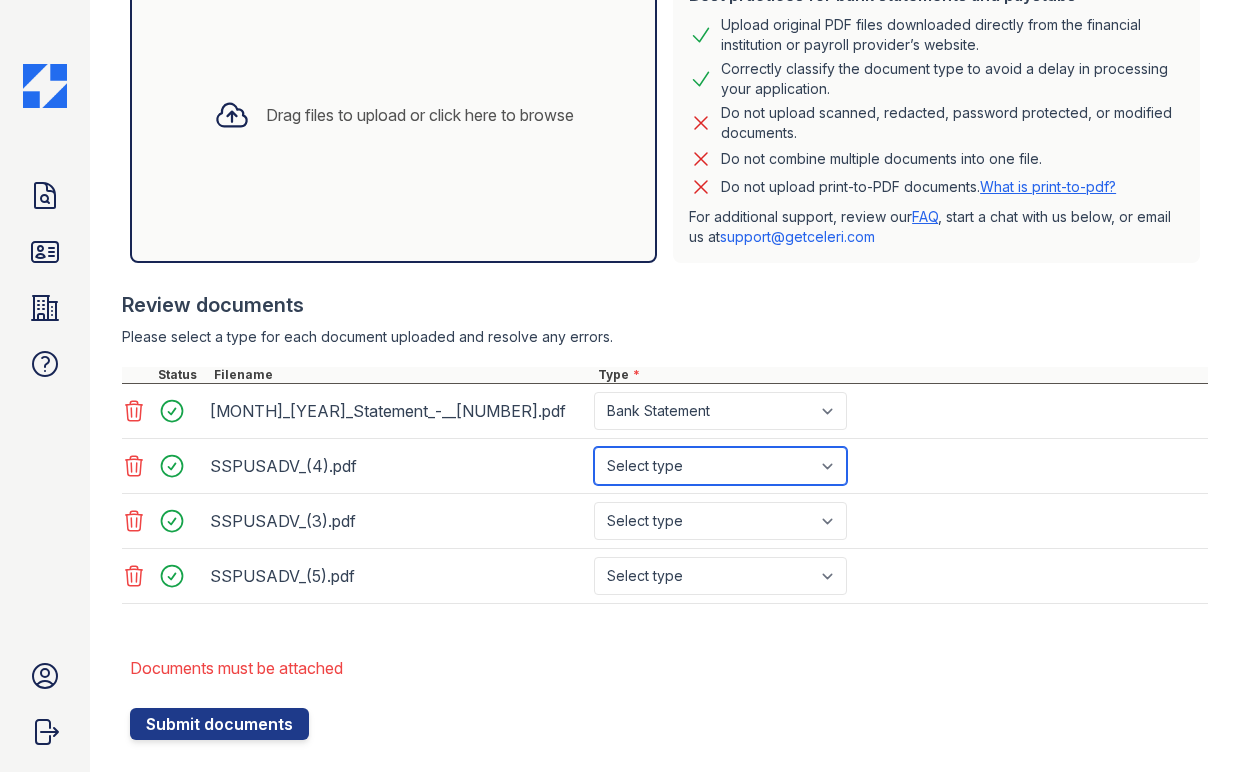 select on "paystub" 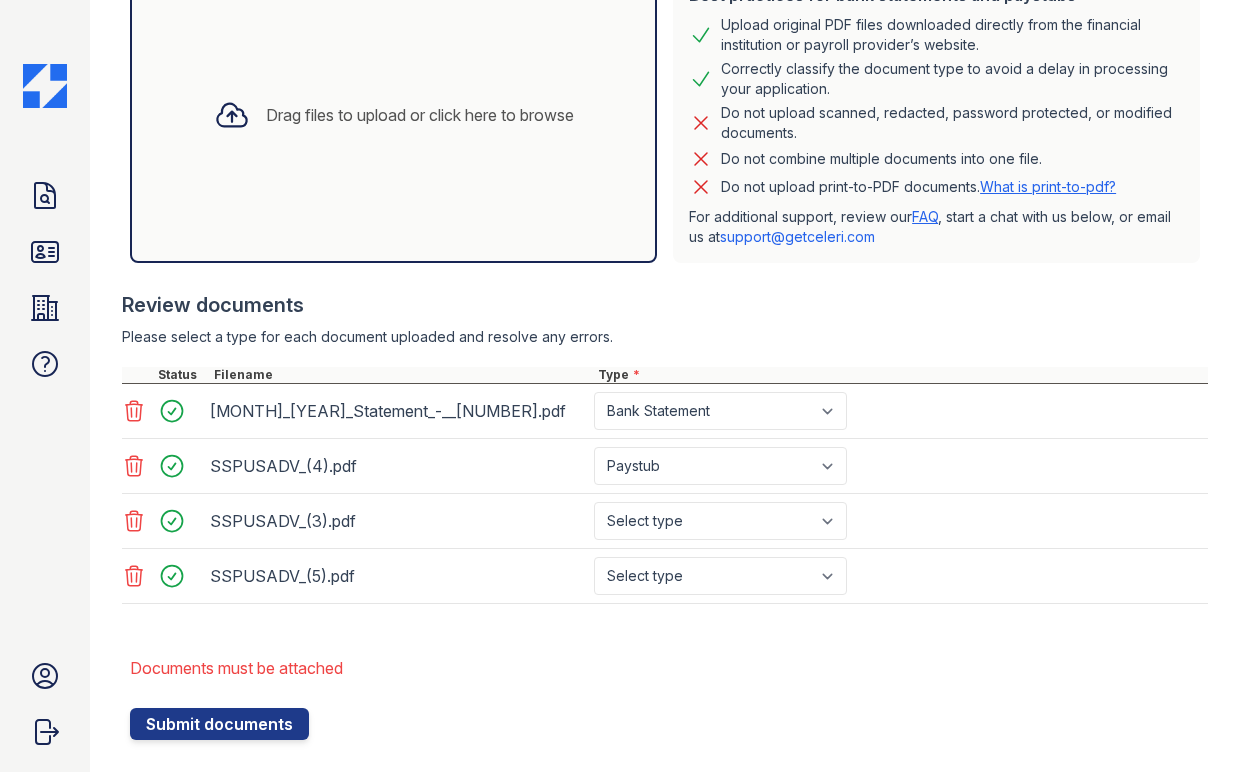 click on "SSPUSADV_(3).pdf
Select type
Paystub
Bank Statement
Offer Letter
Tax Documents
Benefit Award Letter
Investment Account Statement
Other" at bounding box center (665, 521) 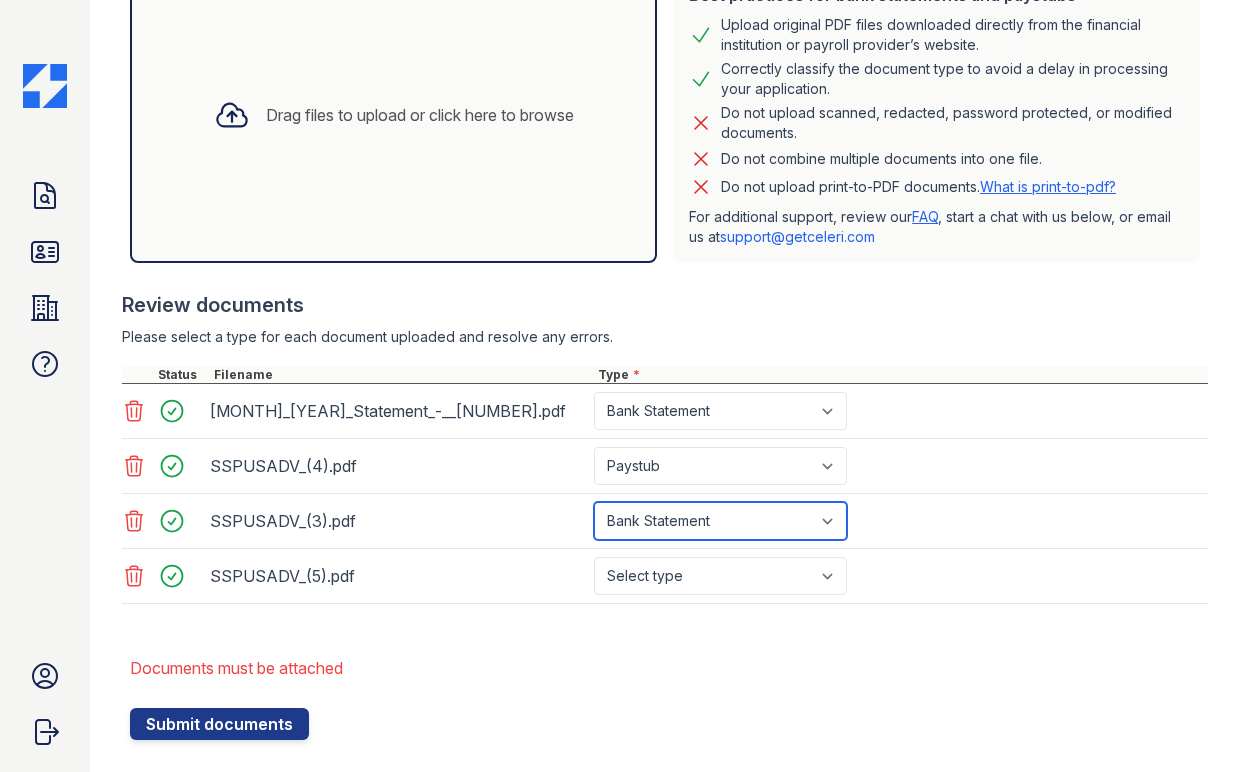 select on "paystub" 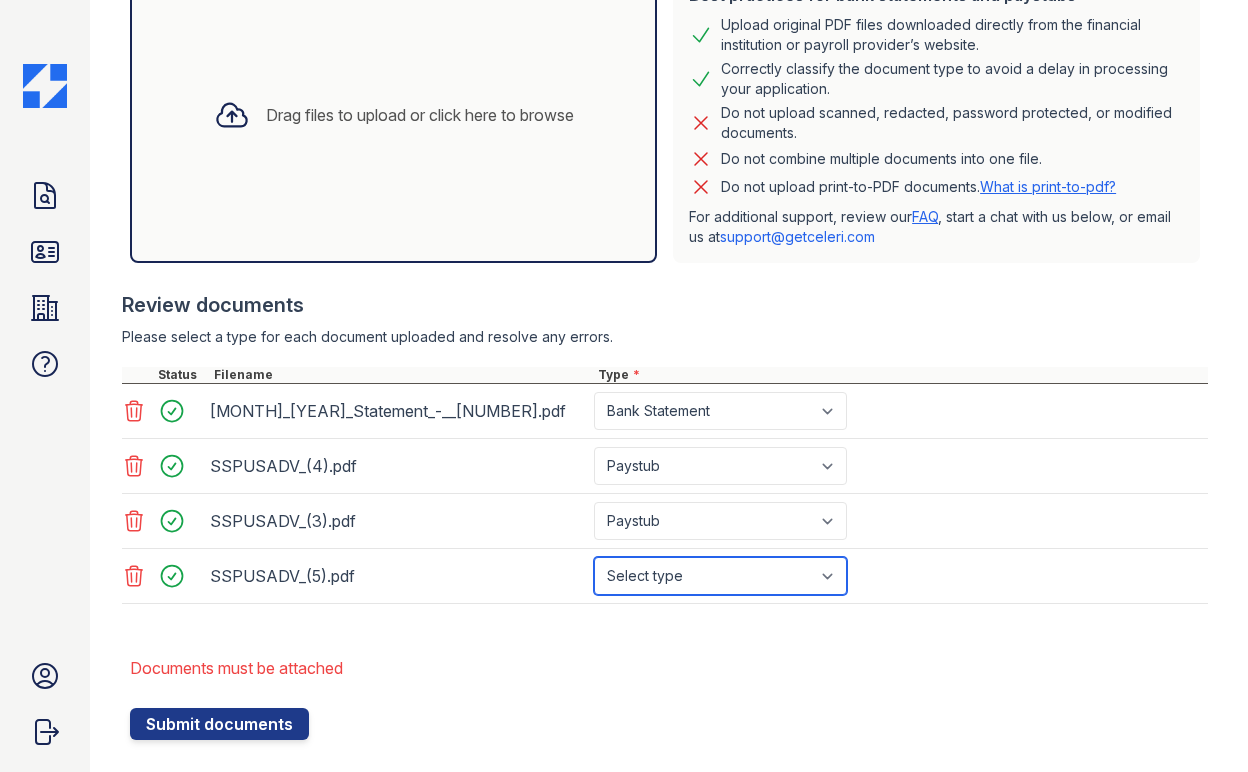 select on "paystub" 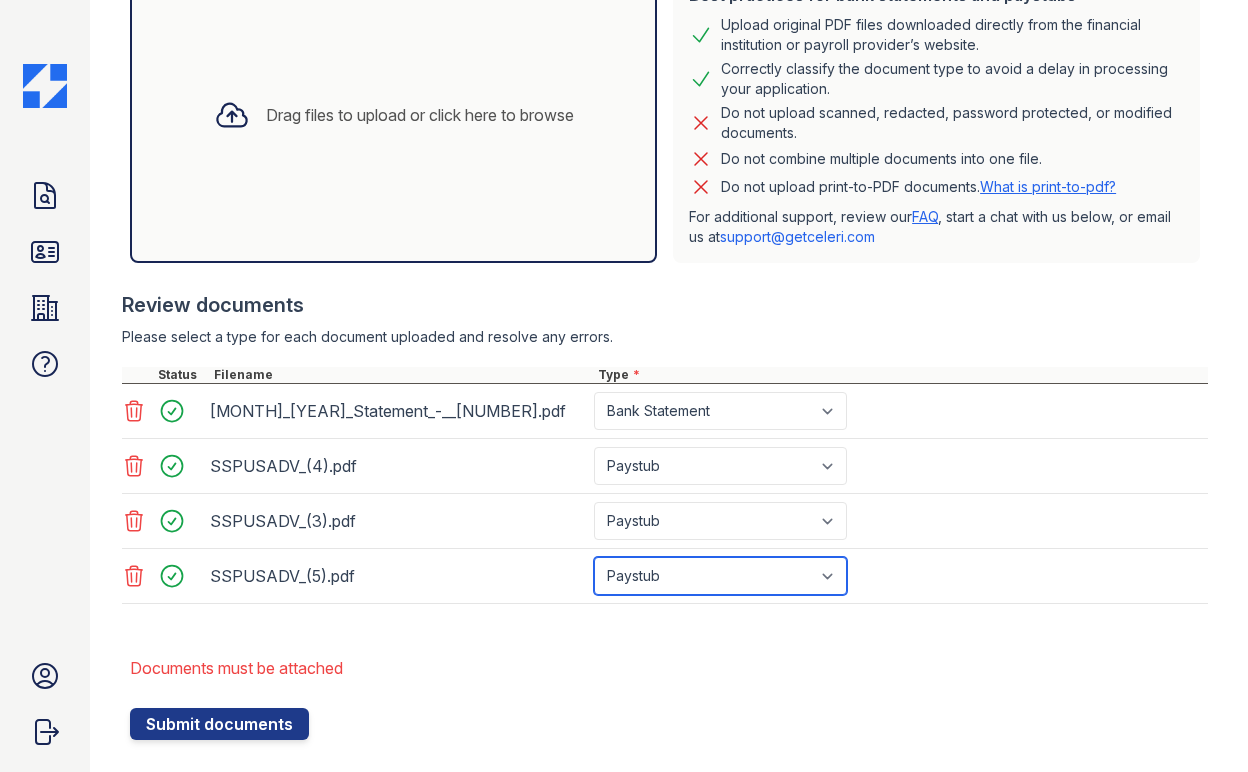 drag, startPoint x: 646, startPoint y: 571, endPoint x: 490, endPoint y: 584, distance: 156.54073 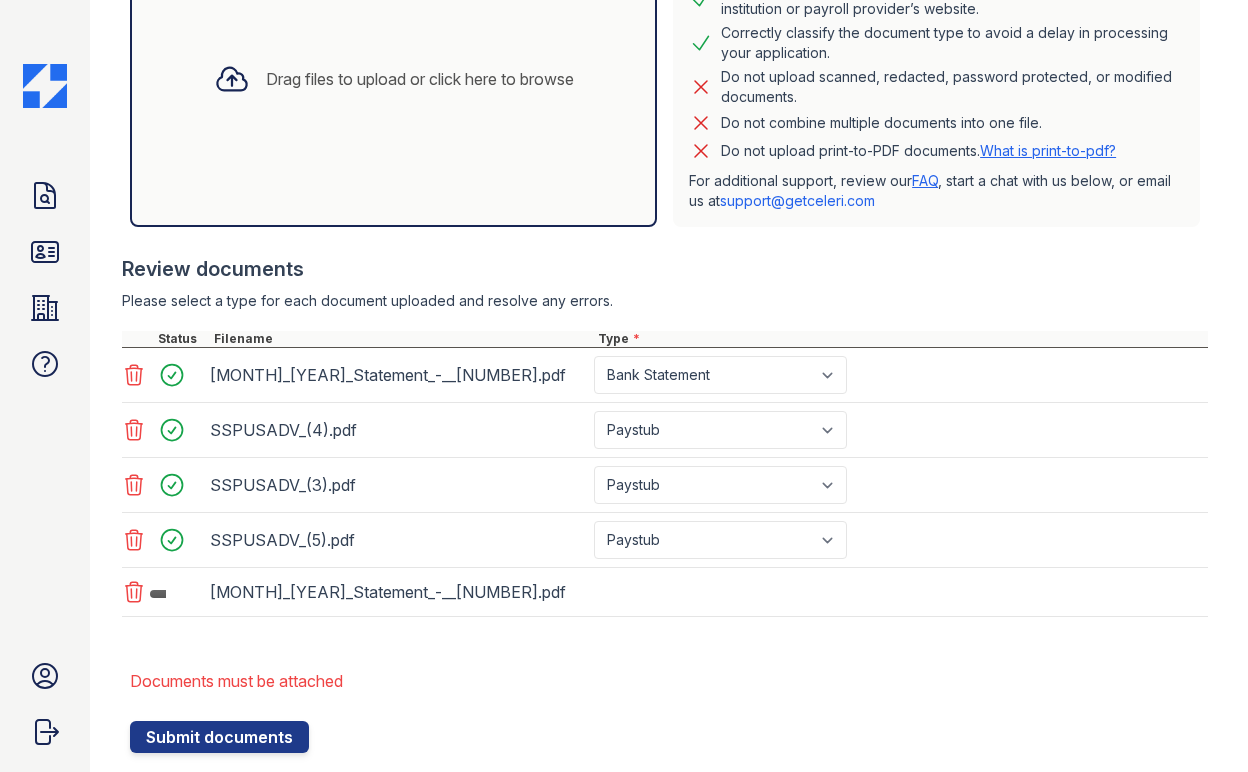click on "[DATE]_Statement_-__2288.pdf" at bounding box center [665, 592] 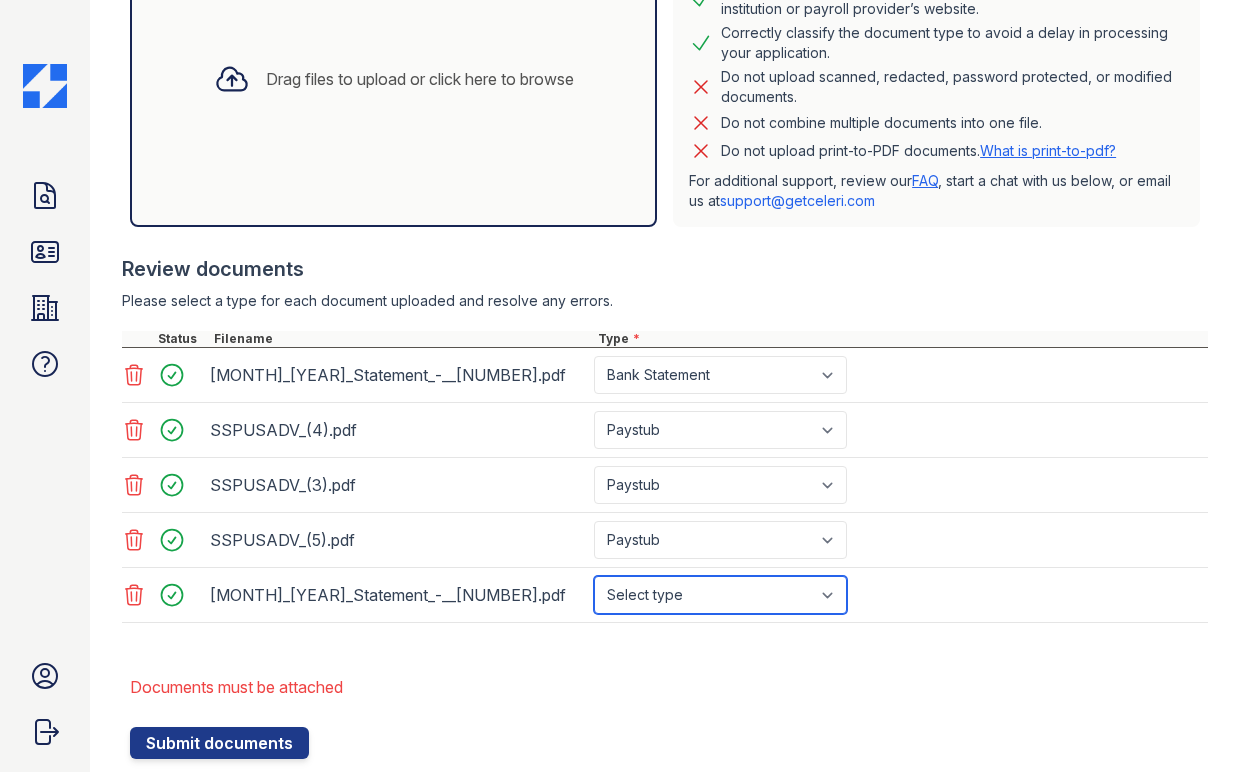 select on "bank_statement" 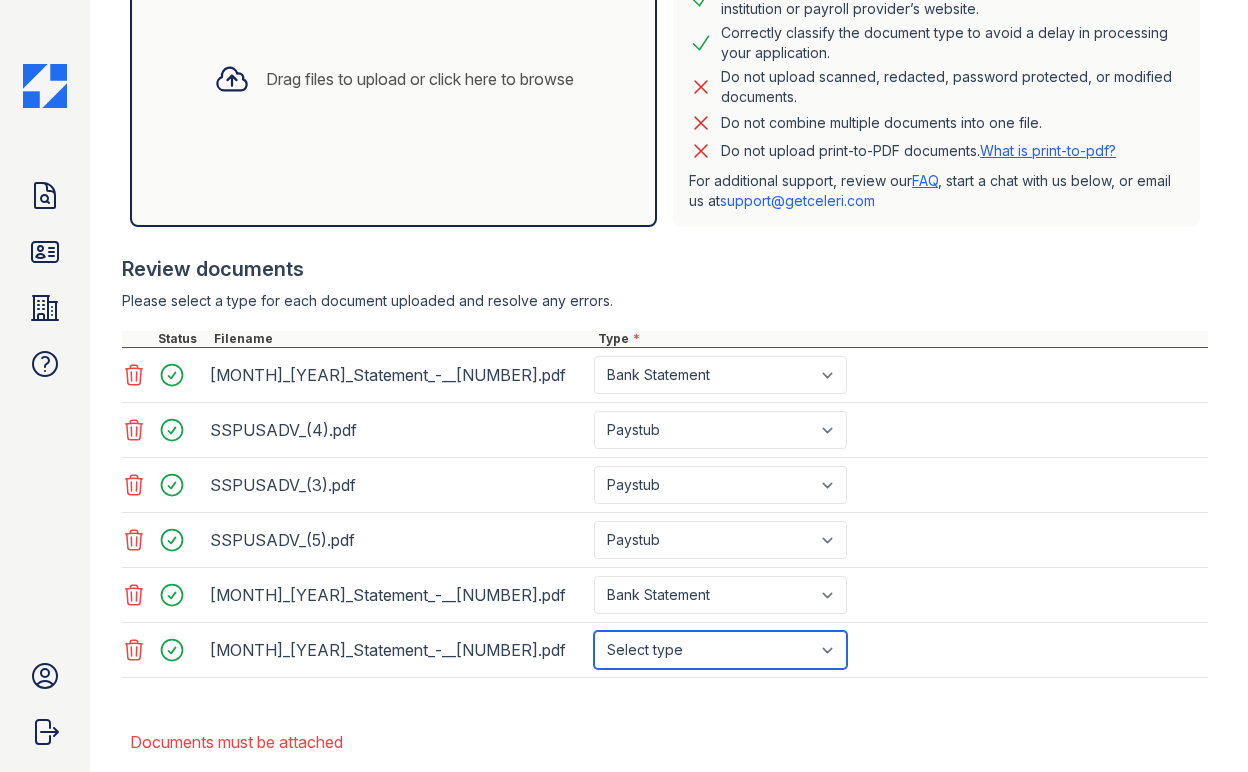 select on "bank_statement" 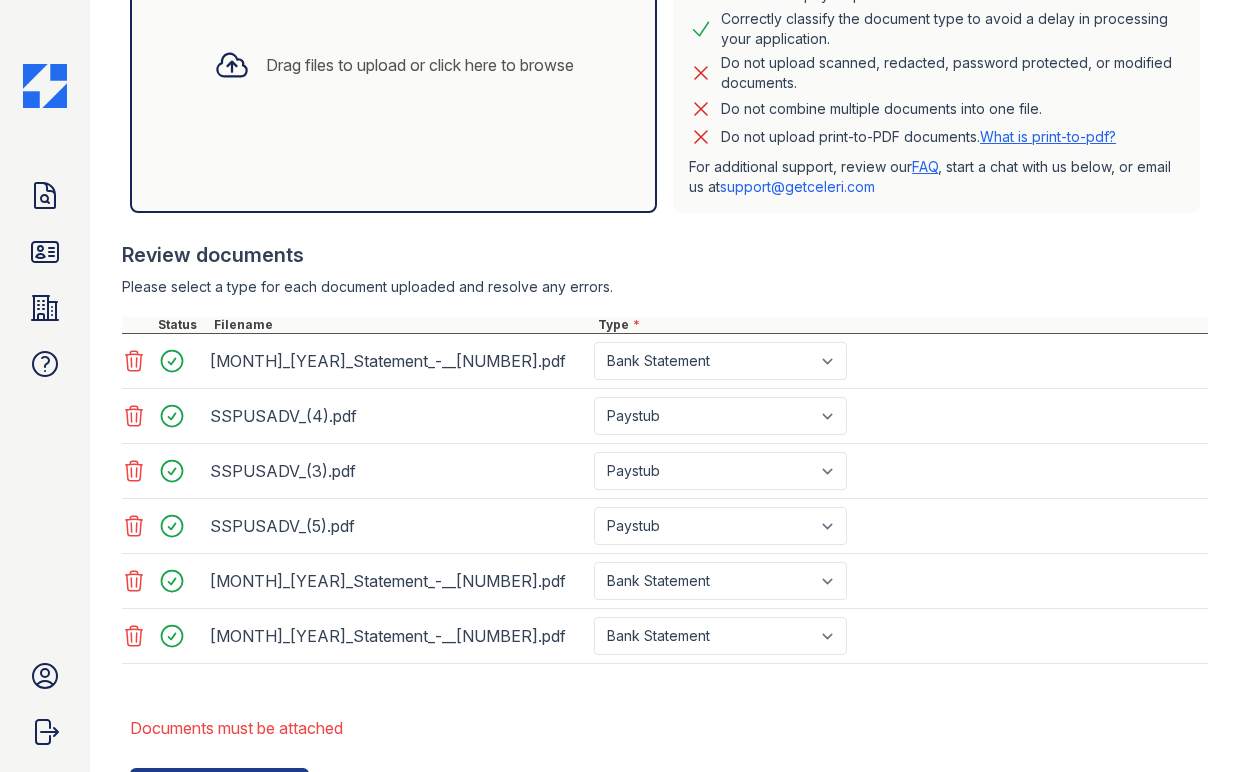 scroll, scrollTop: 667, scrollLeft: 0, axis: vertical 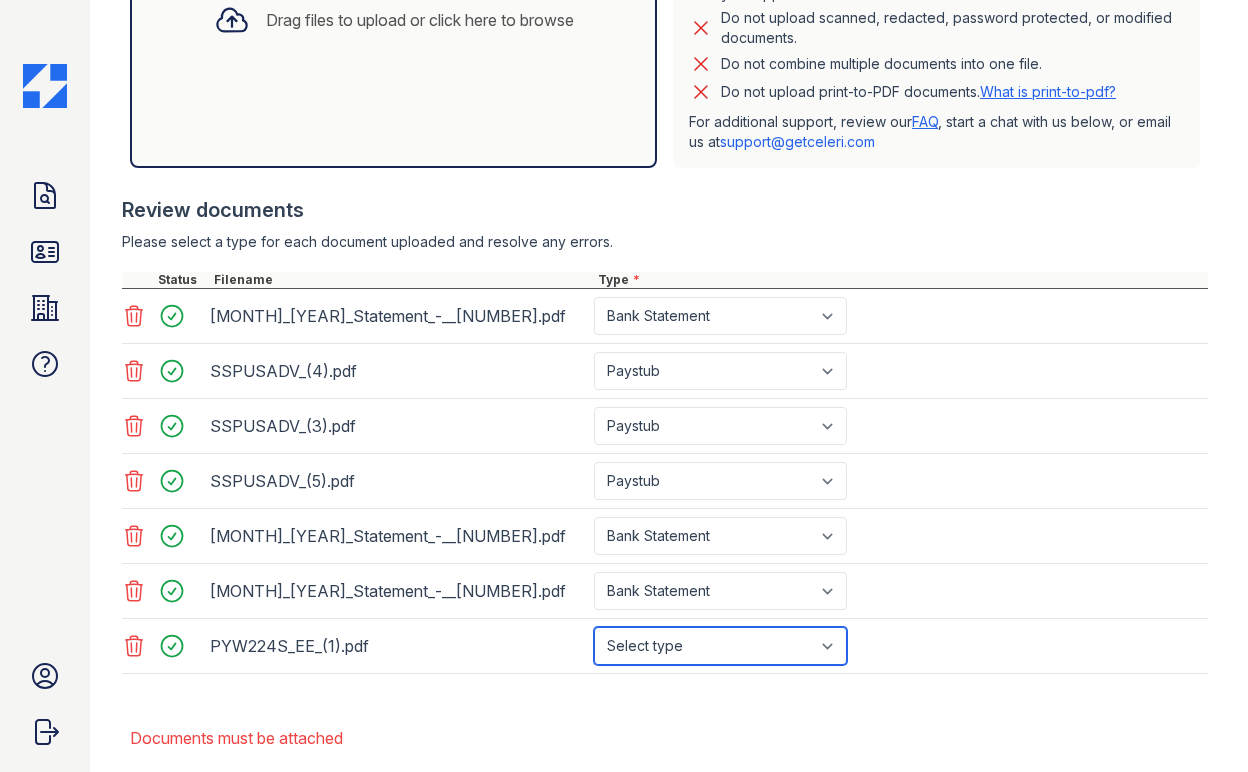select on "tax_documents" 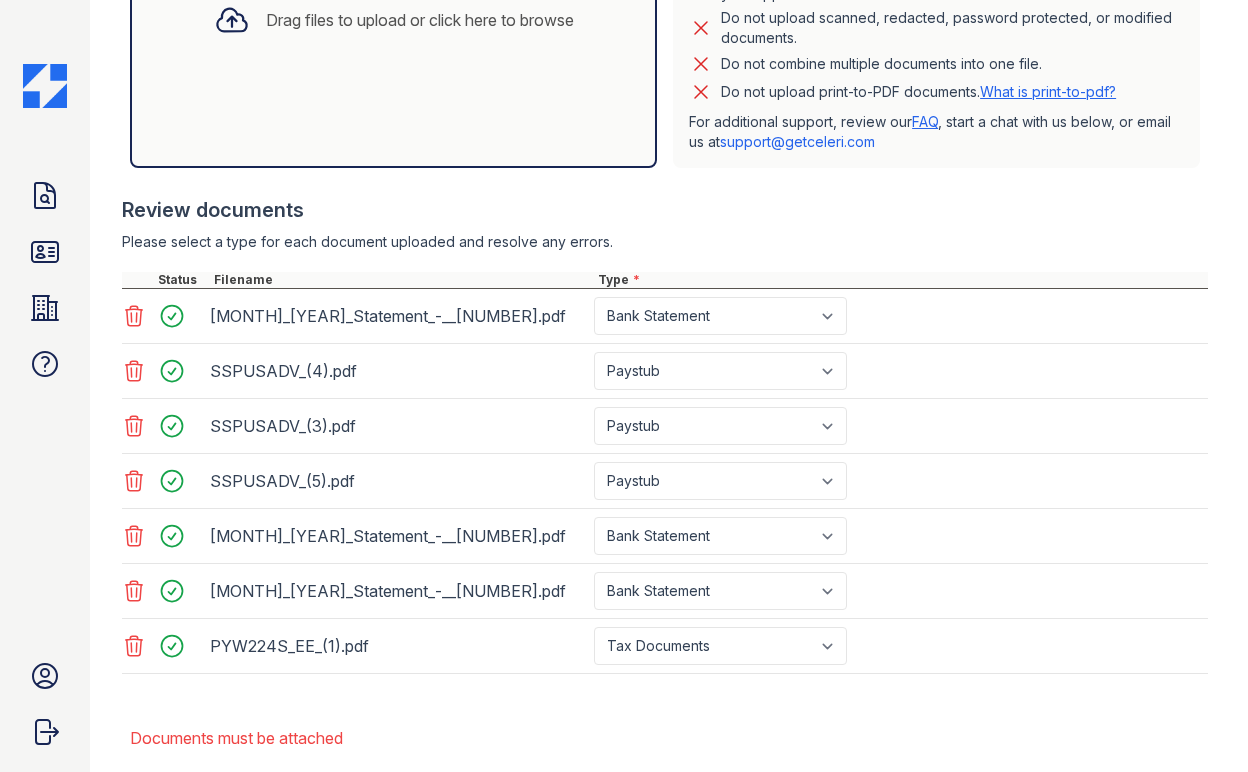 click on "PYW224S_EE_(1).pdf
Select type
Paystub
Bank Statement
Offer Letter
Tax Documents
Benefit Award Letter
Investment Account Statement
Other" at bounding box center (665, 646) 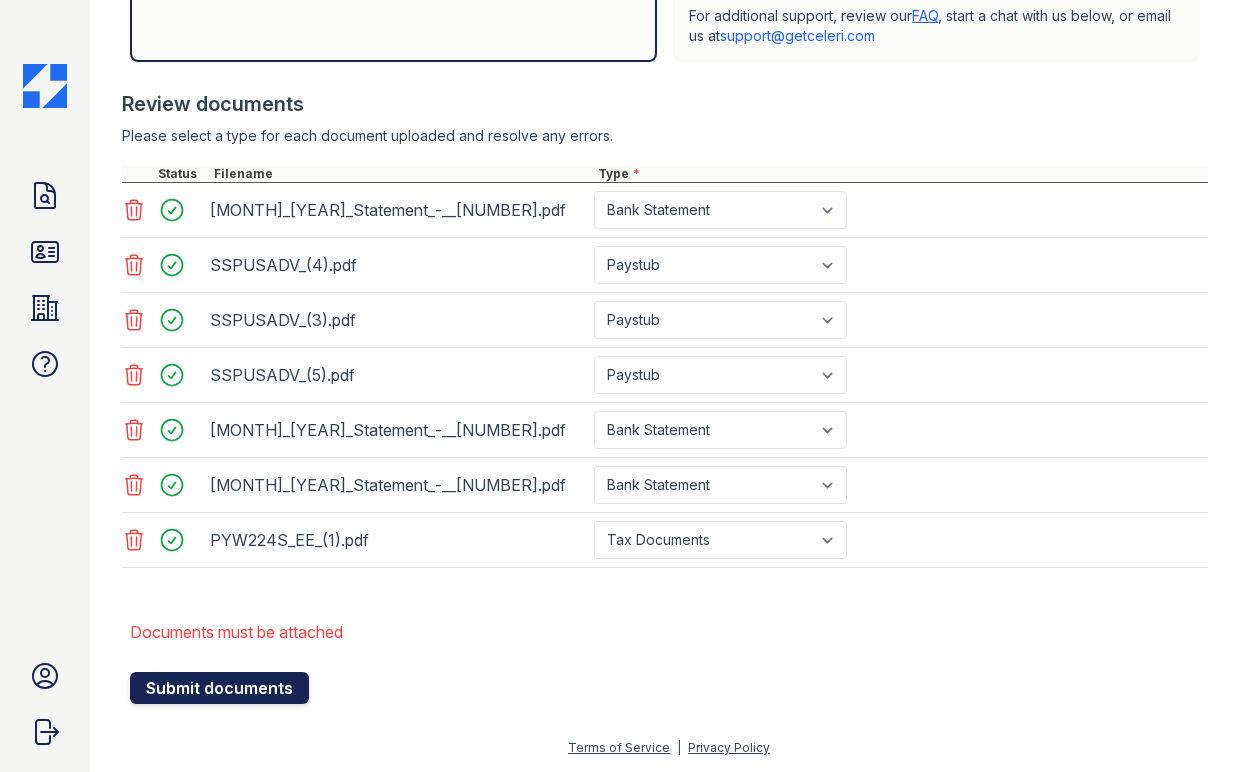 click on "Submit documents" at bounding box center [219, 688] 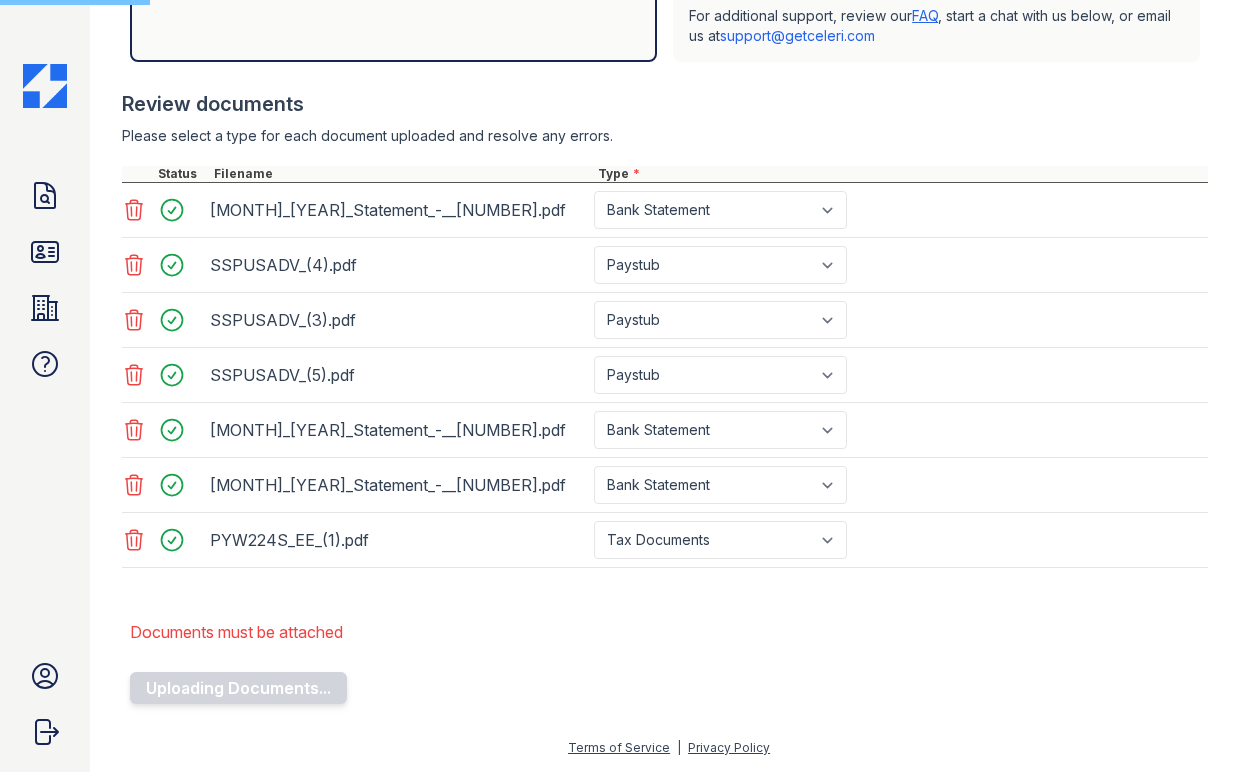 scroll, scrollTop: 234, scrollLeft: 0, axis: vertical 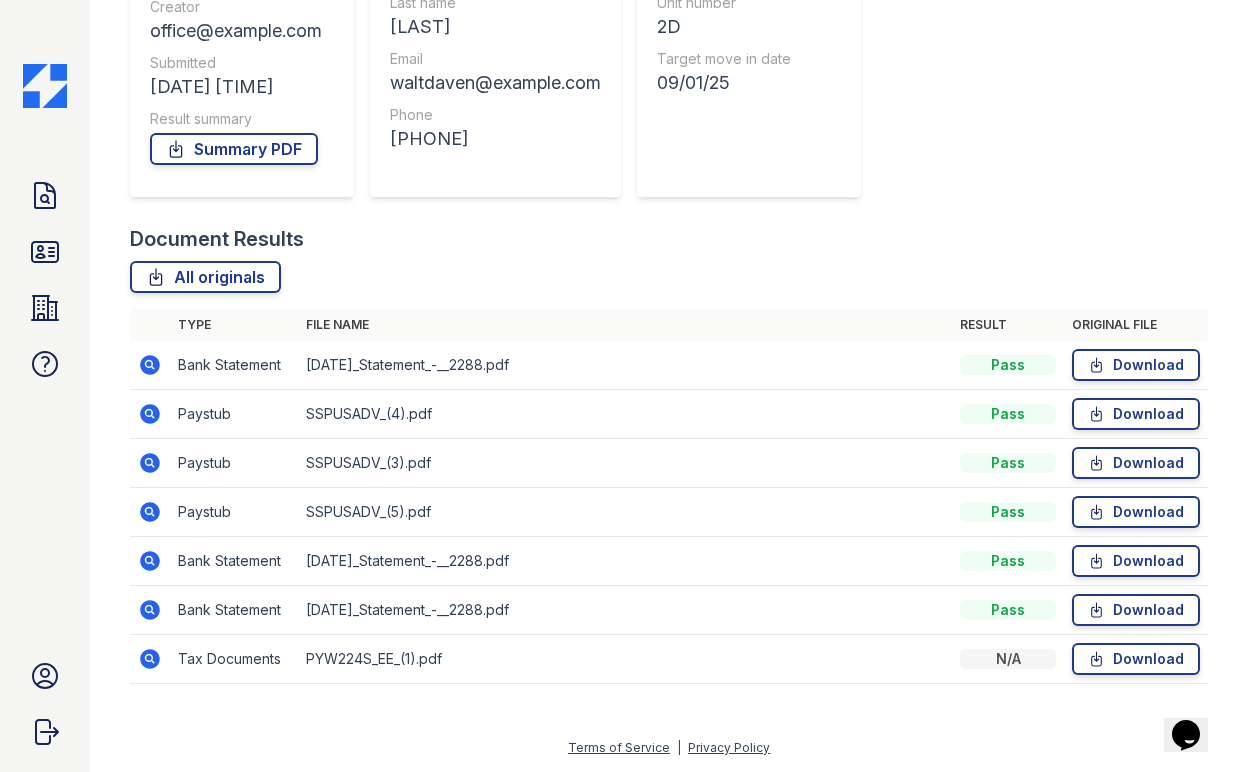 click on "N/A" at bounding box center [1008, 659] 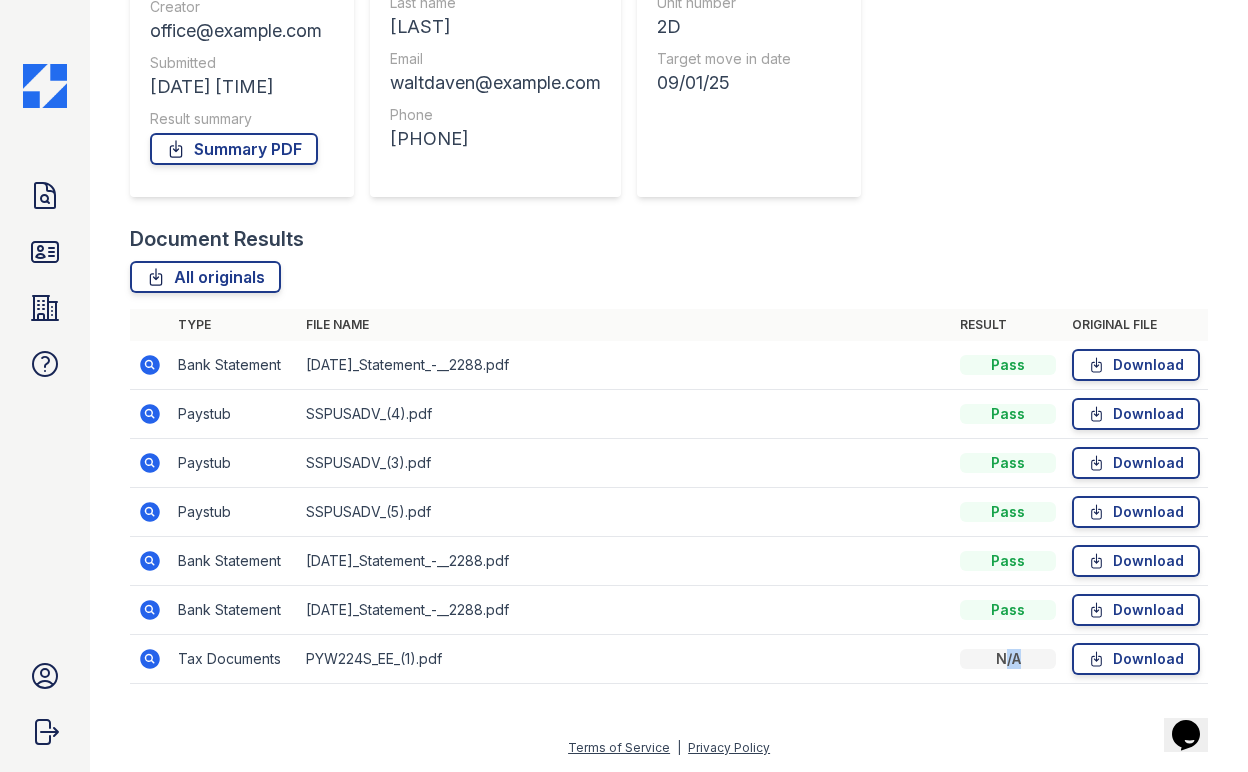 click on "N/A" at bounding box center (1008, 659) 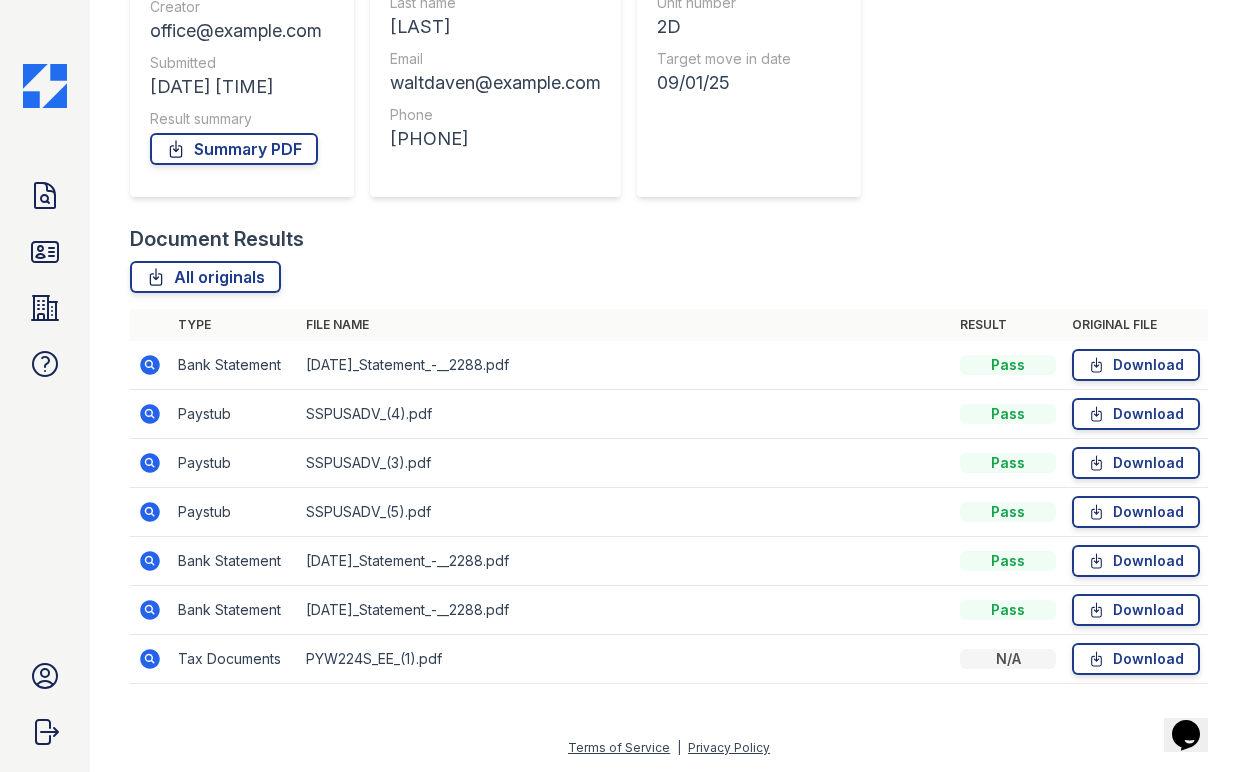 click 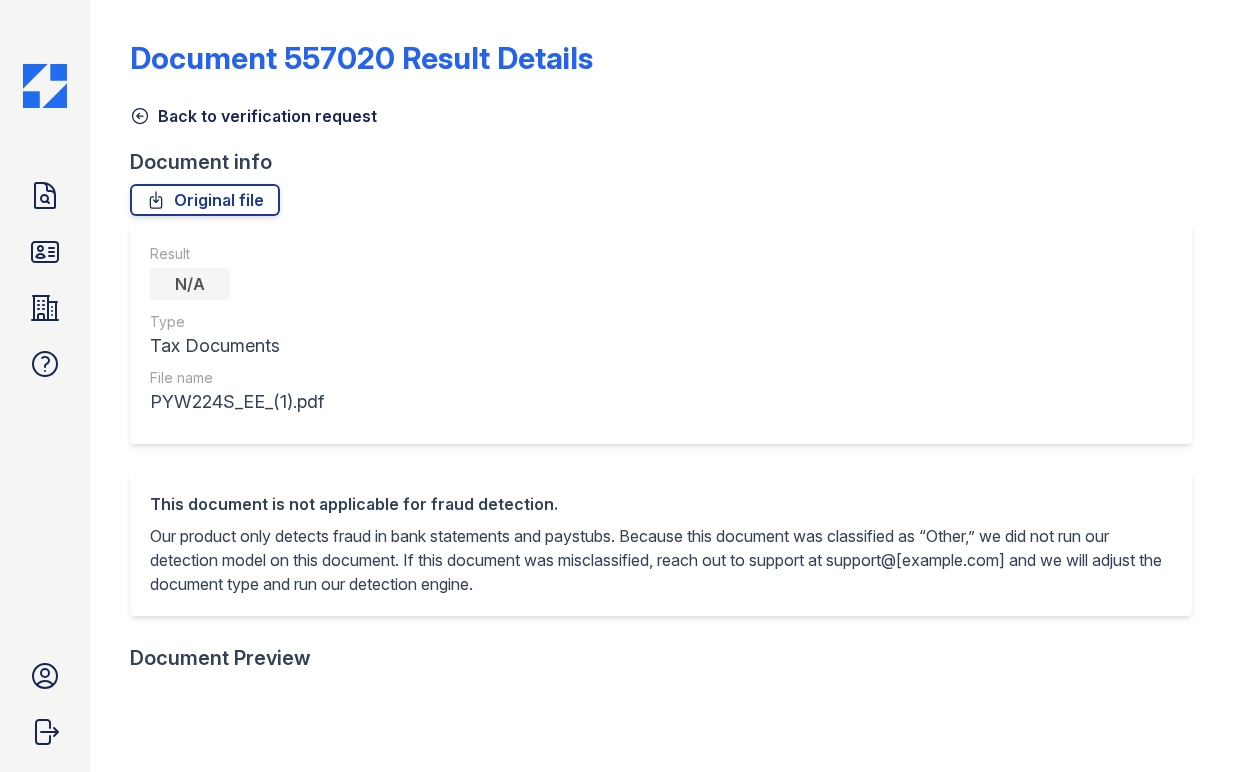 scroll, scrollTop: 0, scrollLeft: 0, axis: both 